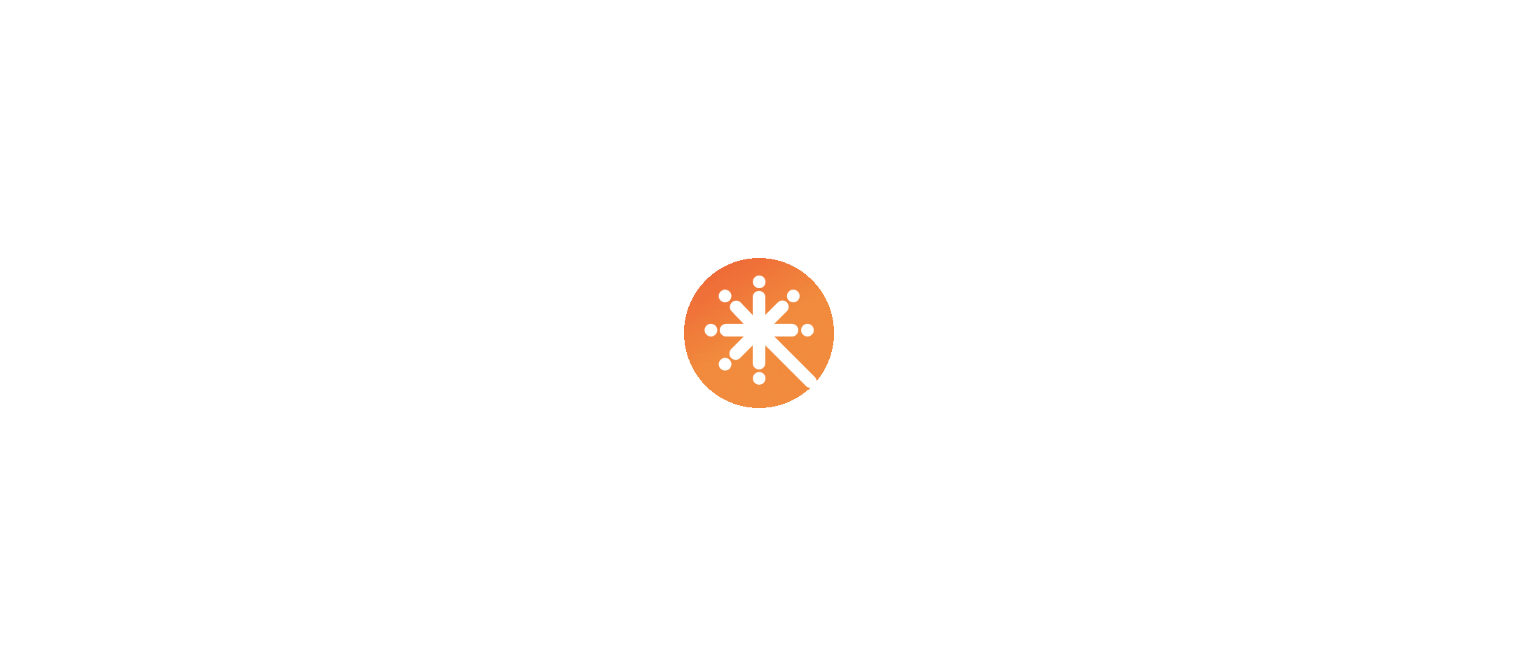 scroll, scrollTop: 0, scrollLeft: 0, axis: both 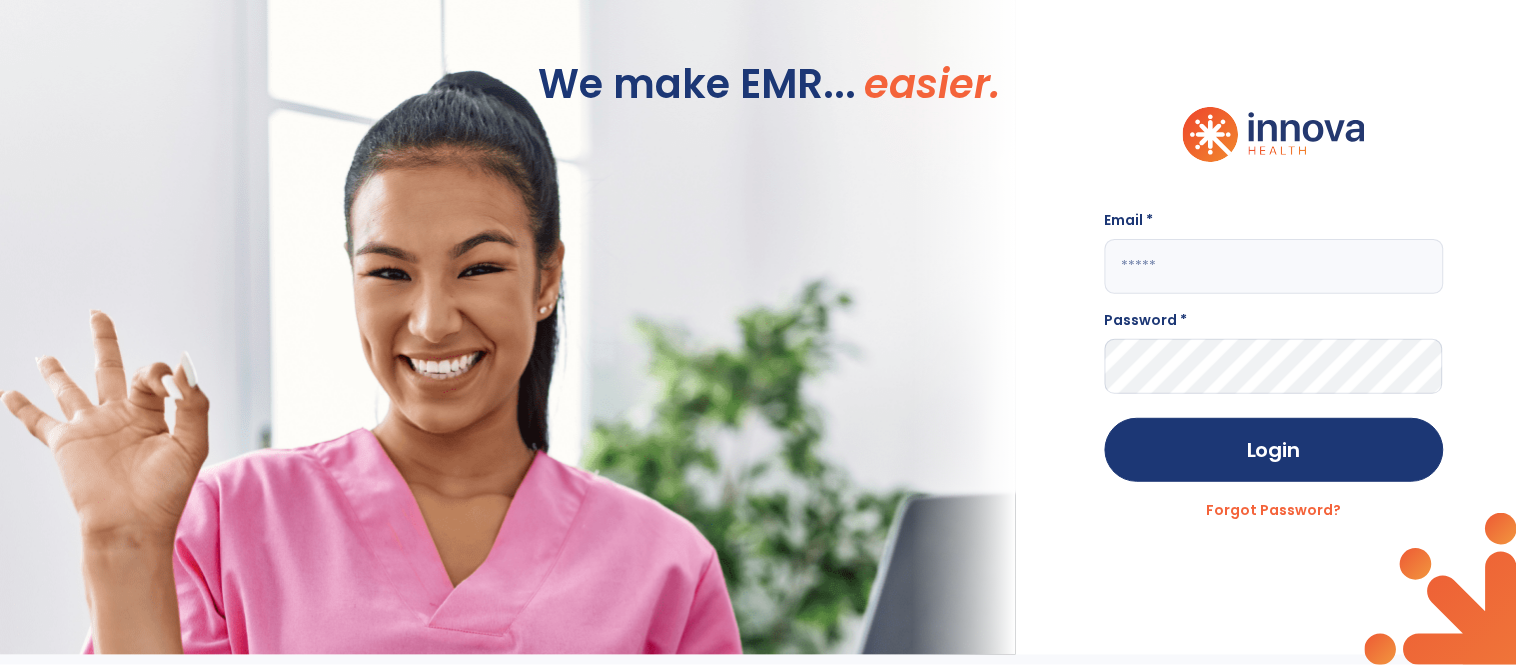 click 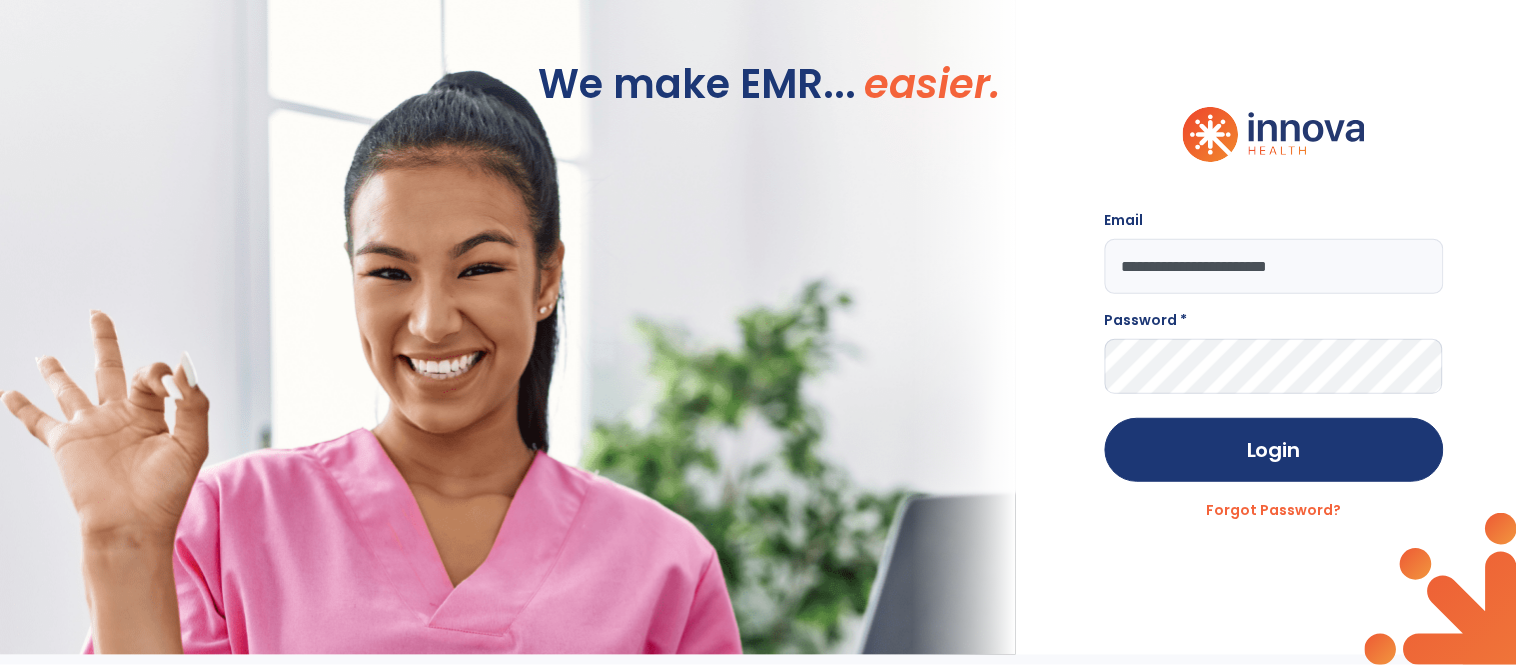 type on "**********" 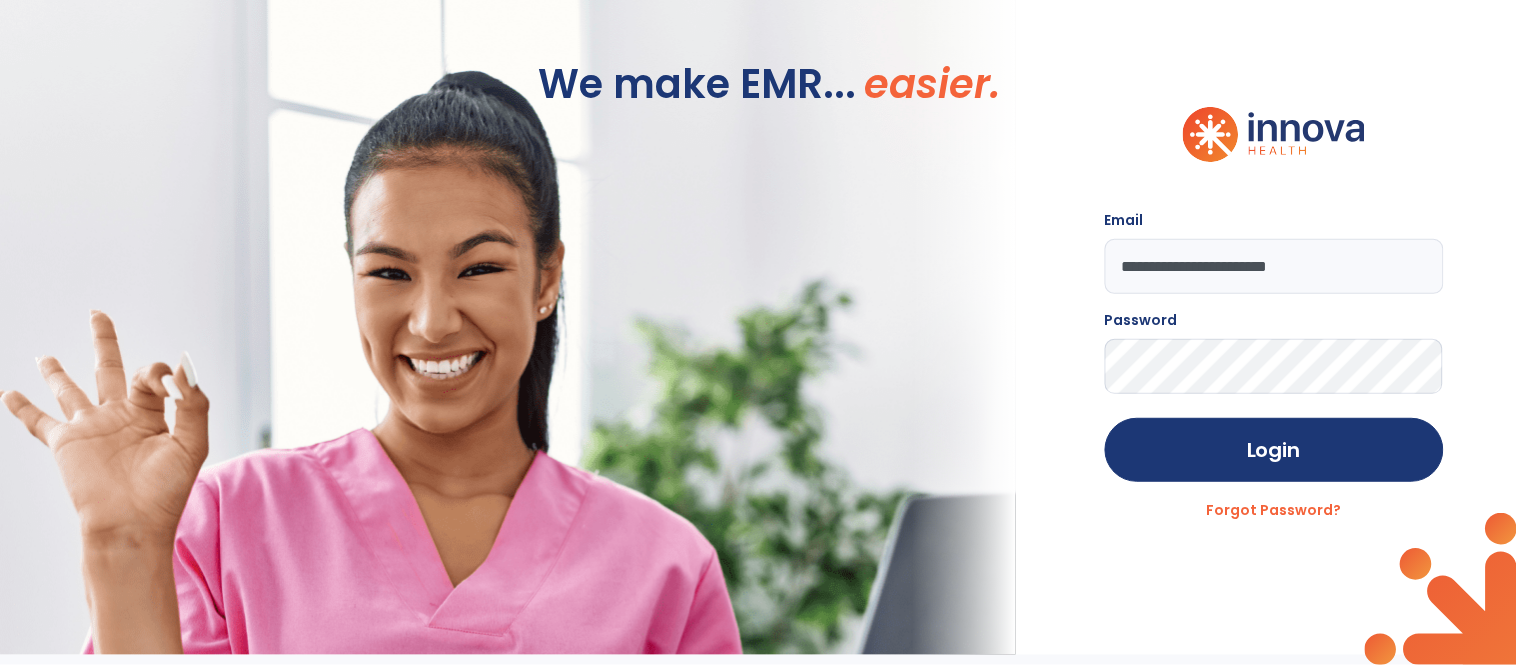 click on "Login" 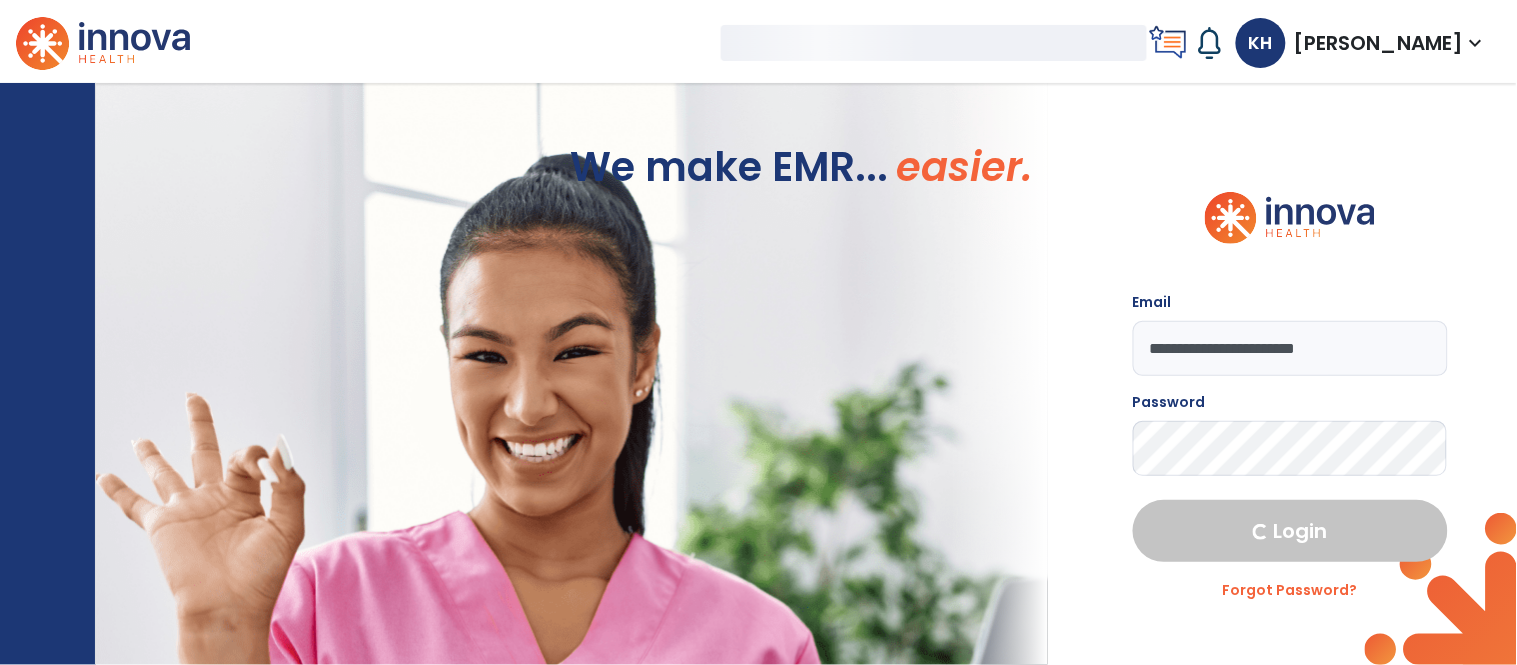 select on "****" 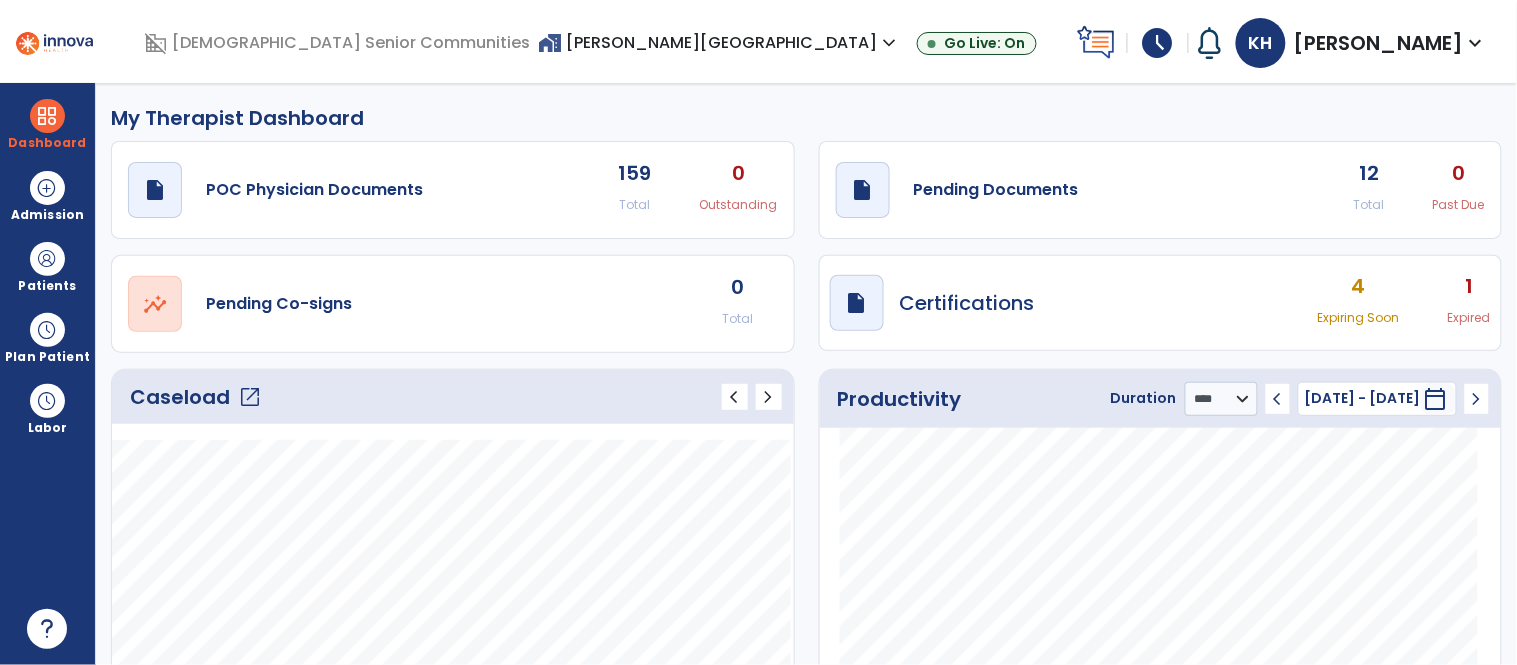 click on "open_in_new" 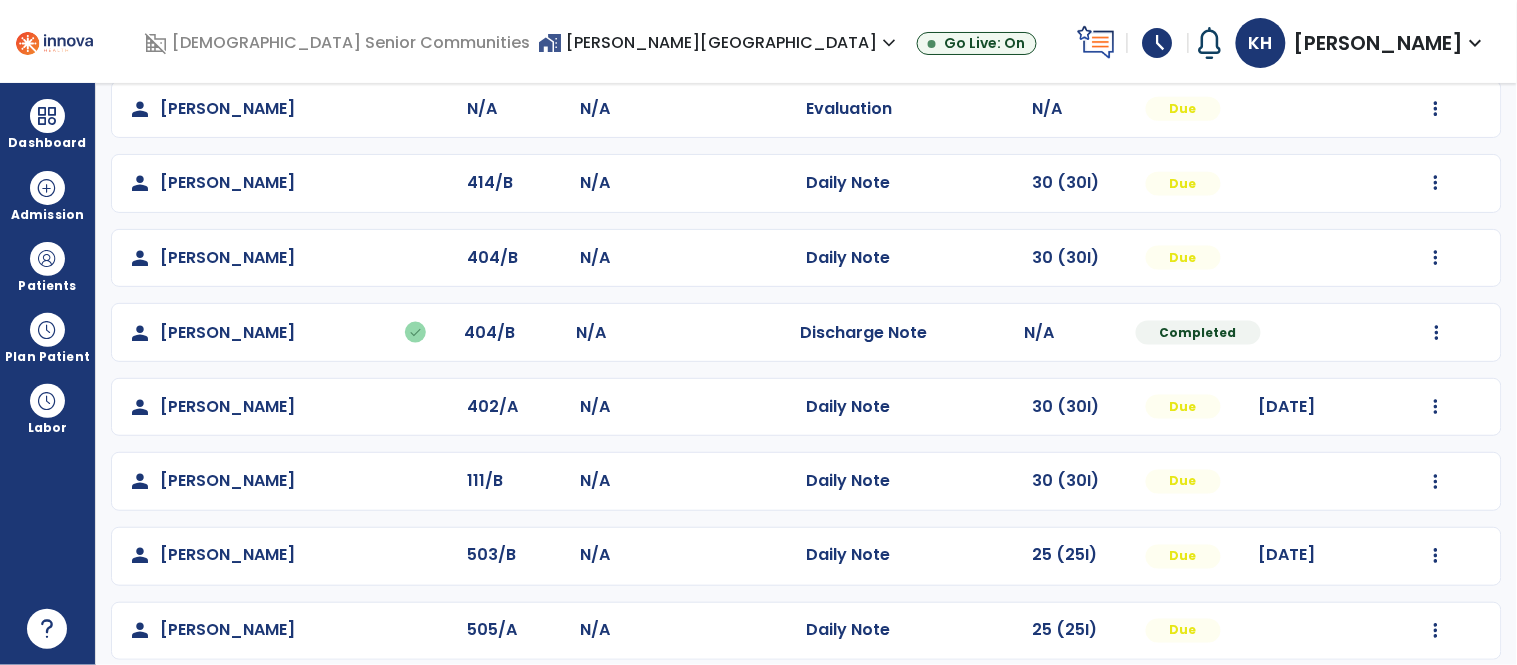 scroll, scrollTop: 642, scrollLeft: 0, axis: vertical 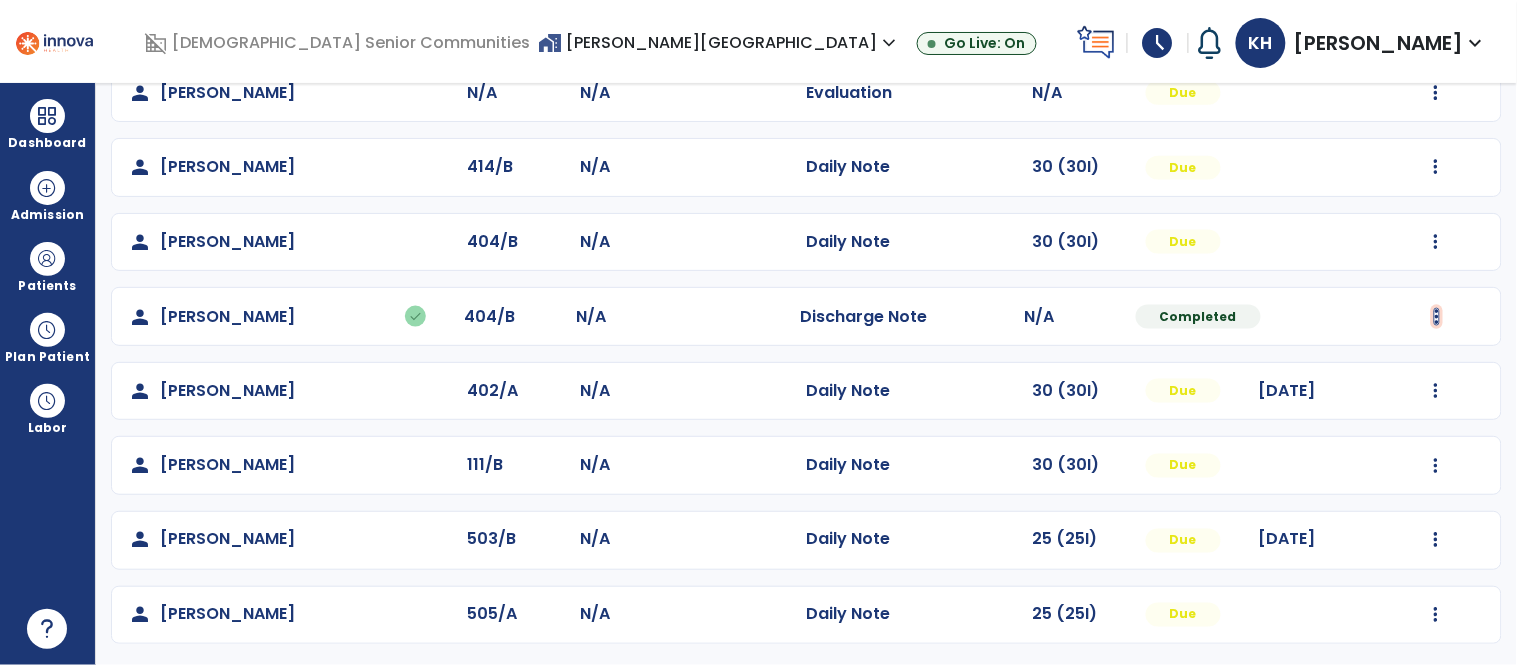 click at bounding box center (1436, -354) 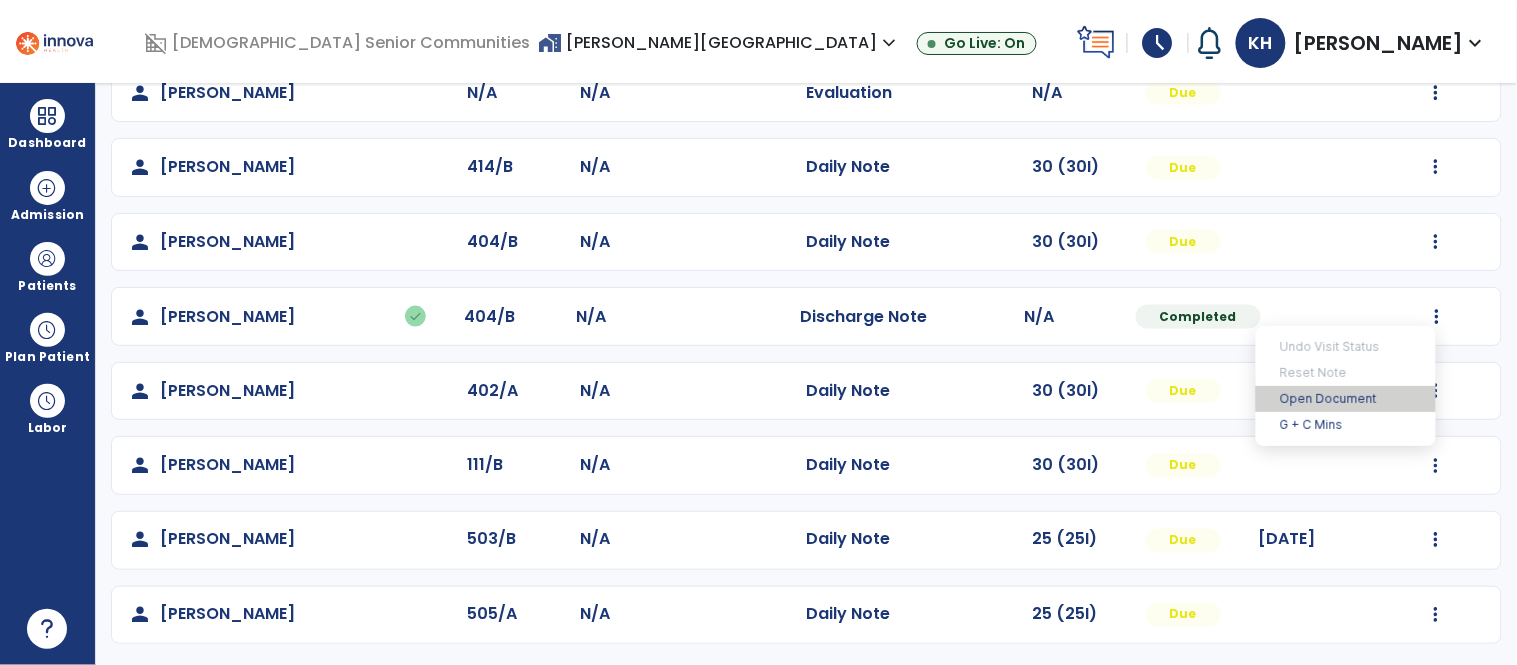 click on "Open Document" at bounding box center [1346, 399] 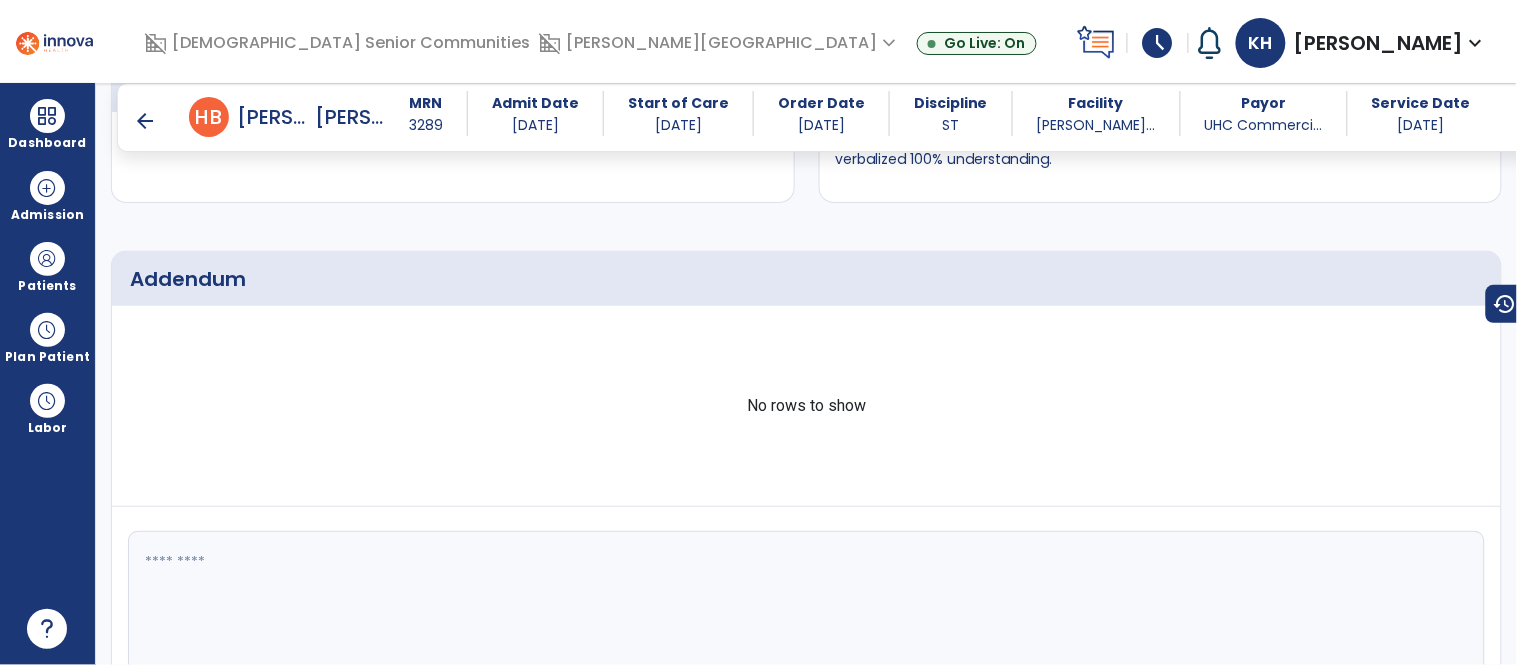 scroll, scrollTop: 2695, scrollLeft: 0, axis: vertical 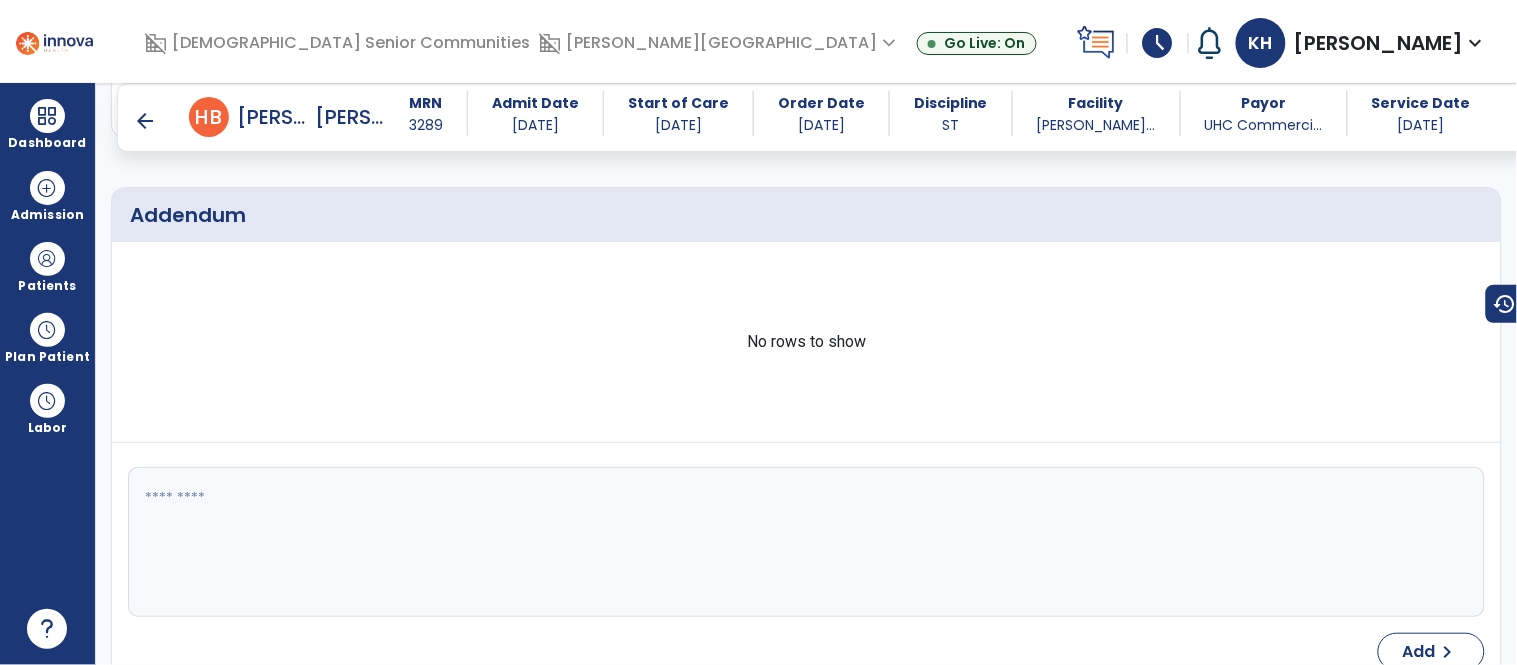 click on "arrow_back" at bounding box center (145, 121) 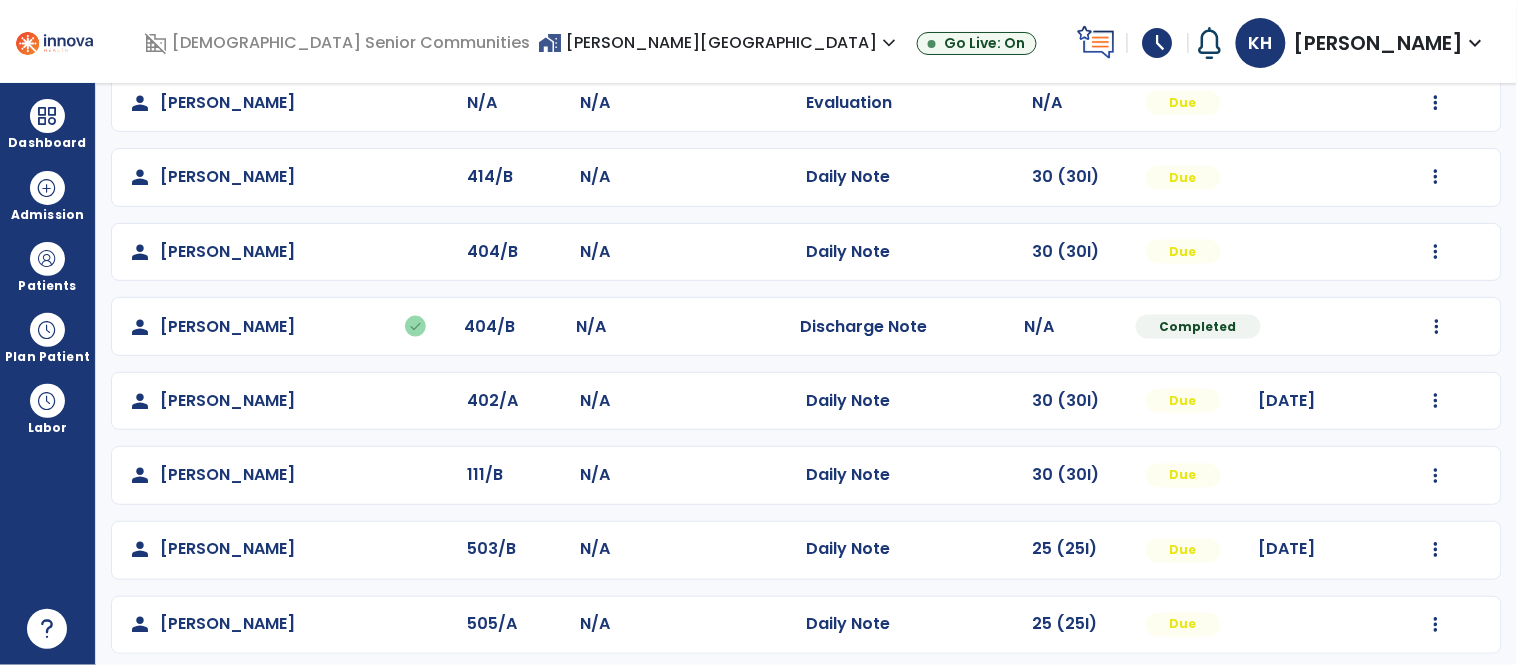 scroll, scrollTop: 642, scrollLeft: 0, axis: vertical 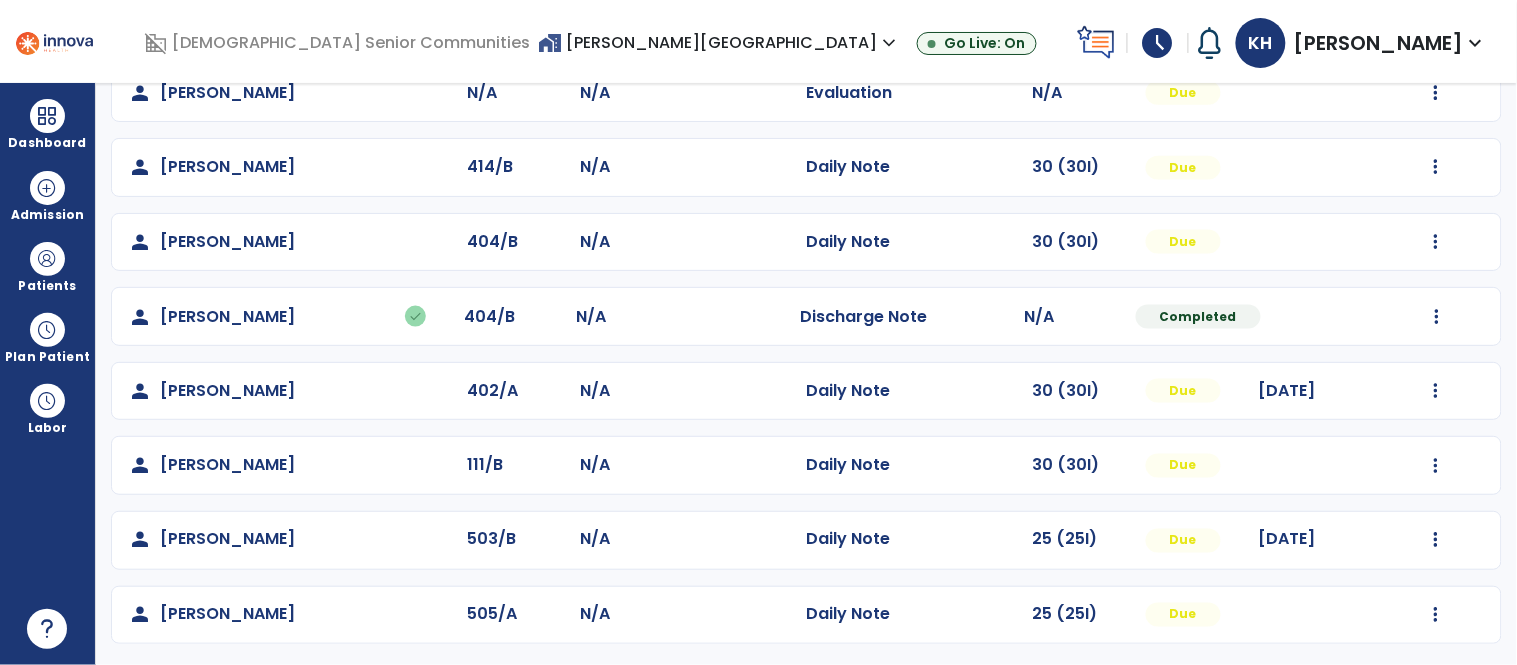 click on "Mark Visit As Complete   Reset Note   Open Document   G + C Mins" 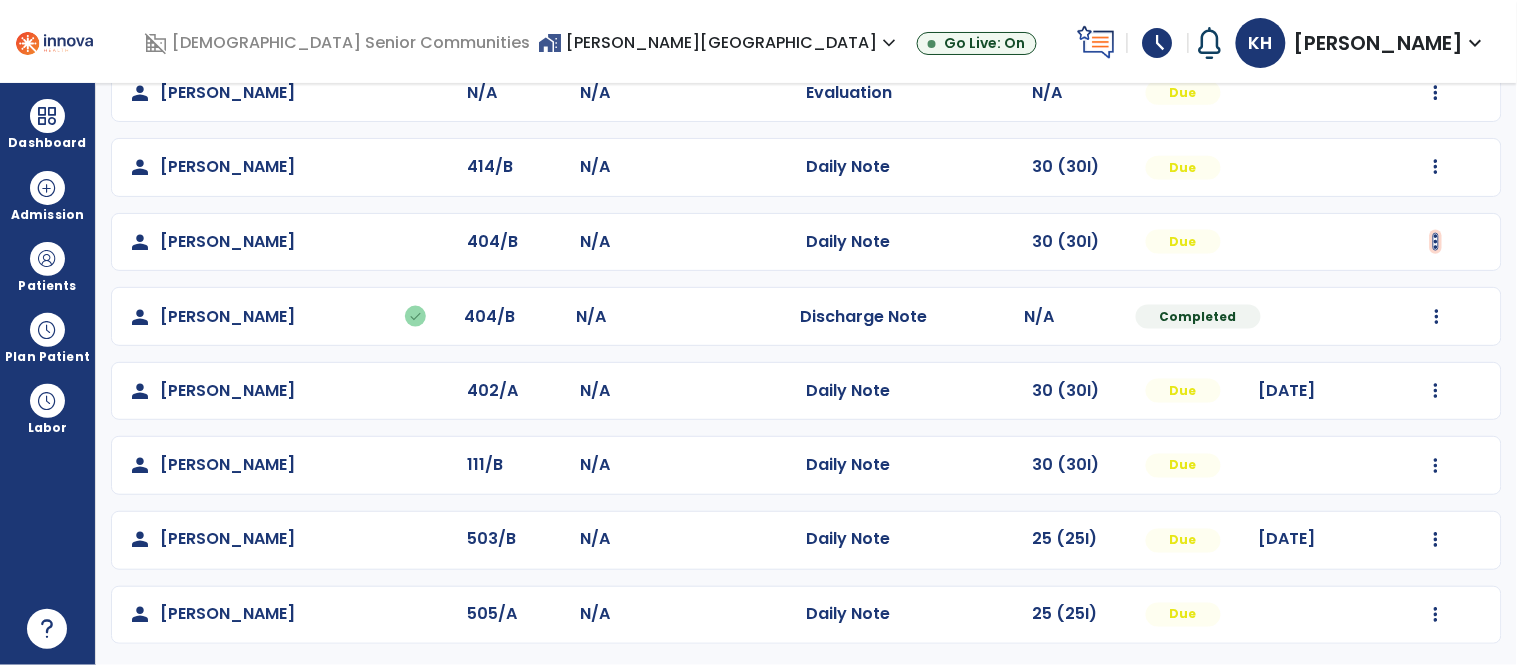 click at bounding box center [1436, -354] 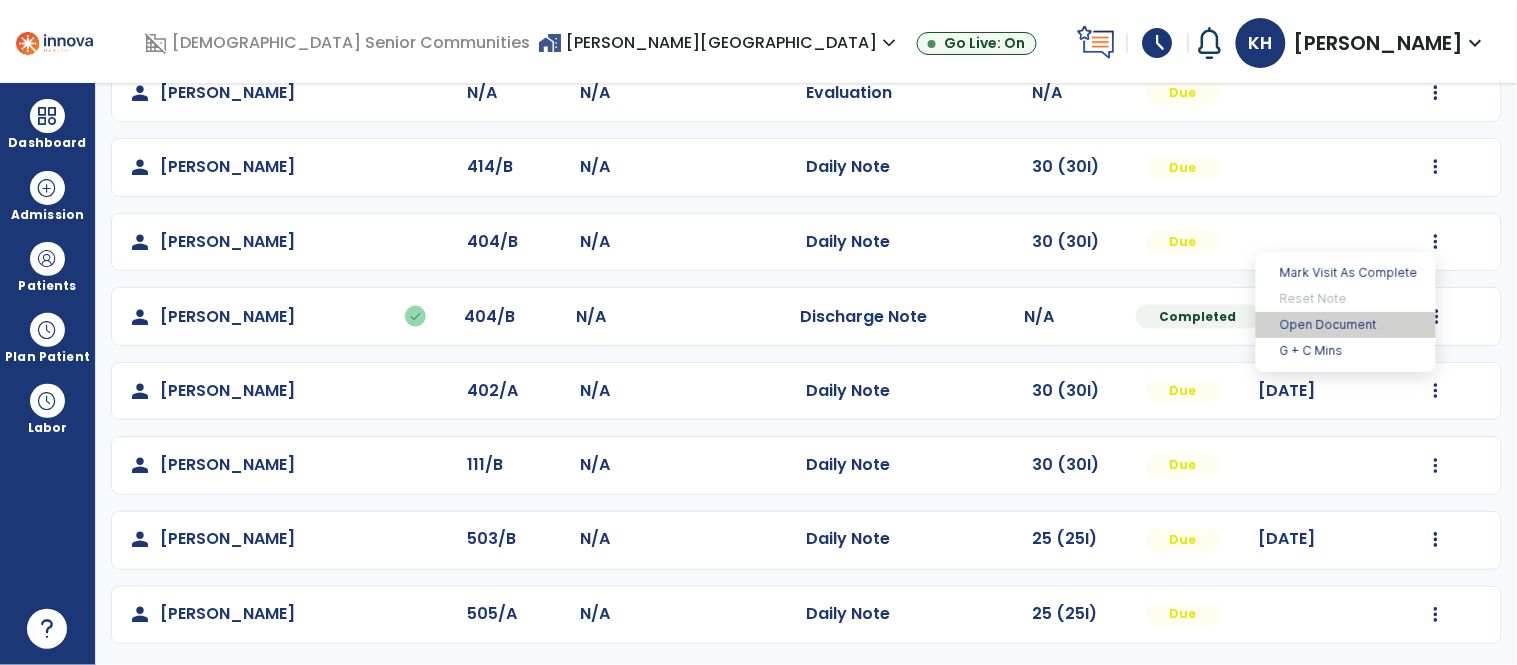 click on "Open Document" at bounding box center (1346, 325) 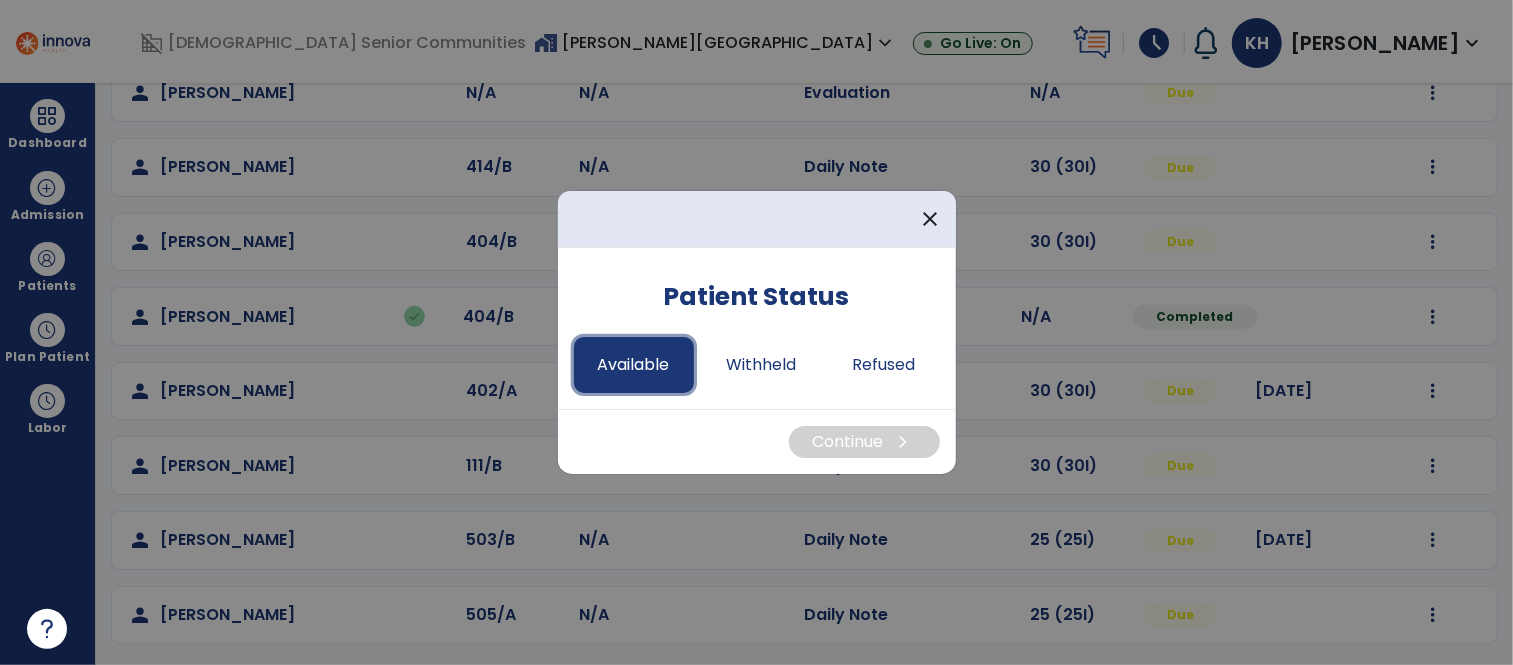 click on "Available" at bounding box center [634, 365] 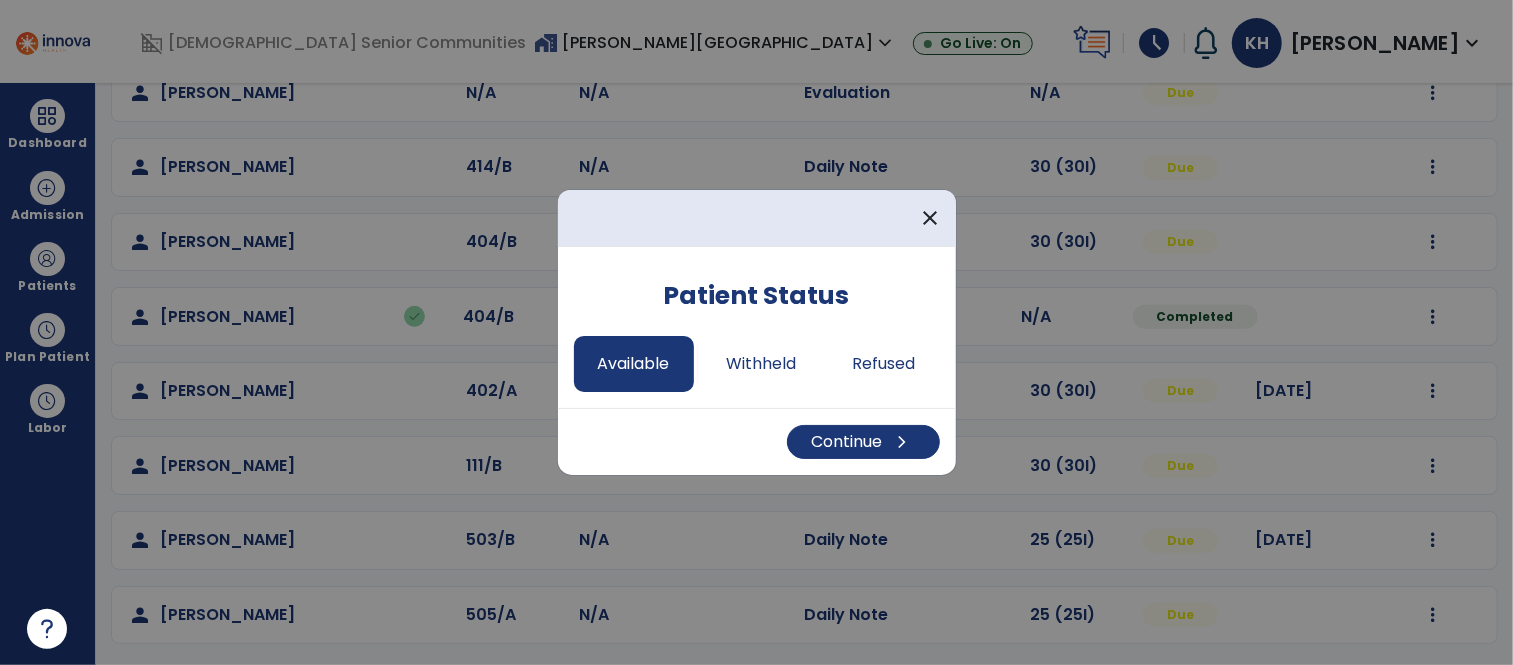 click on "Continue   chevron_right" at bounding box center [757, 441] 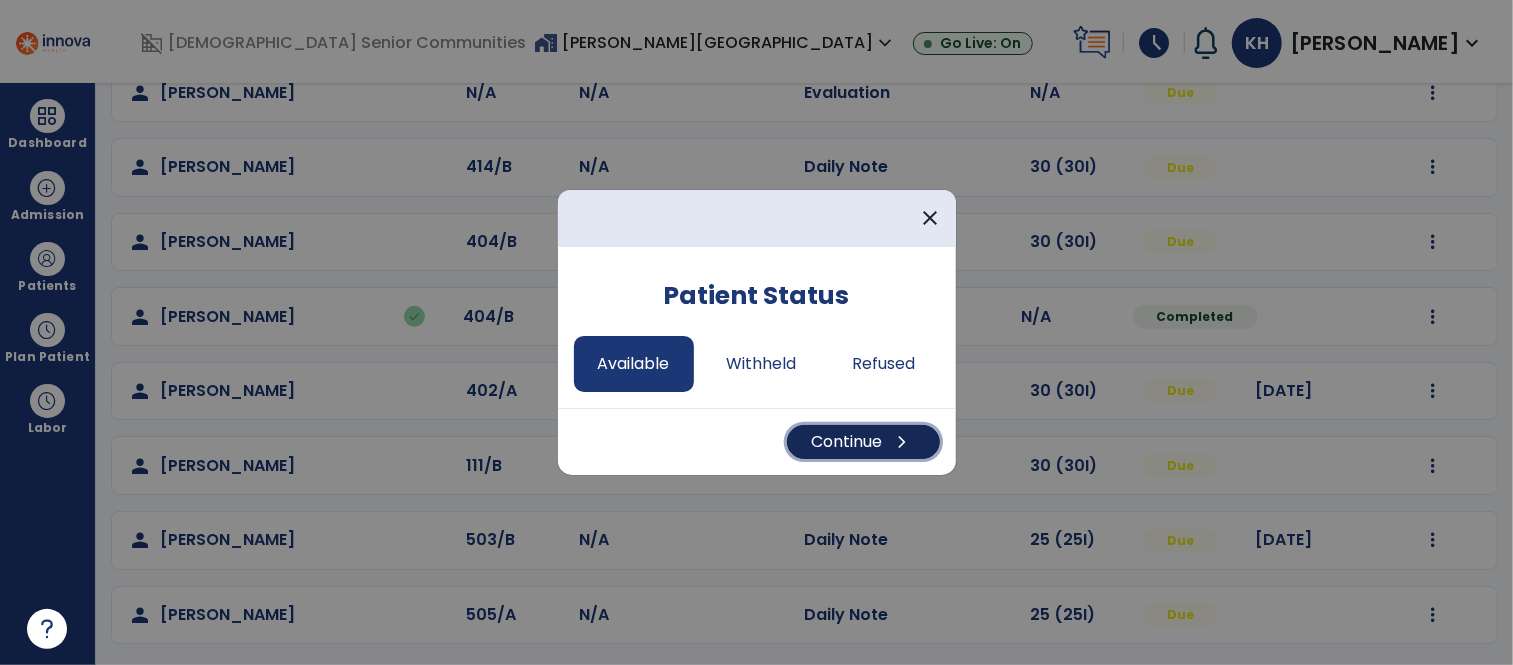 click on "Continue   chevron_right" at bounding box center [863, 442] 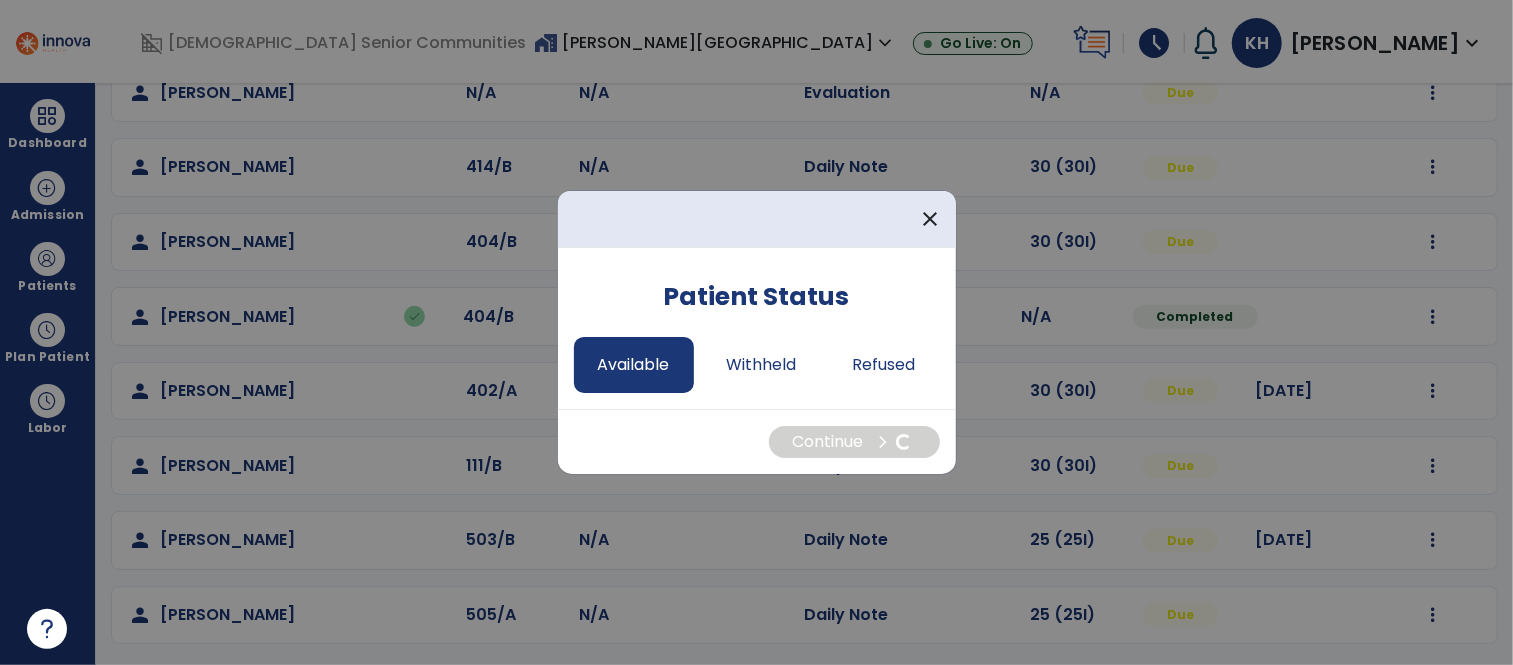 select on "*" 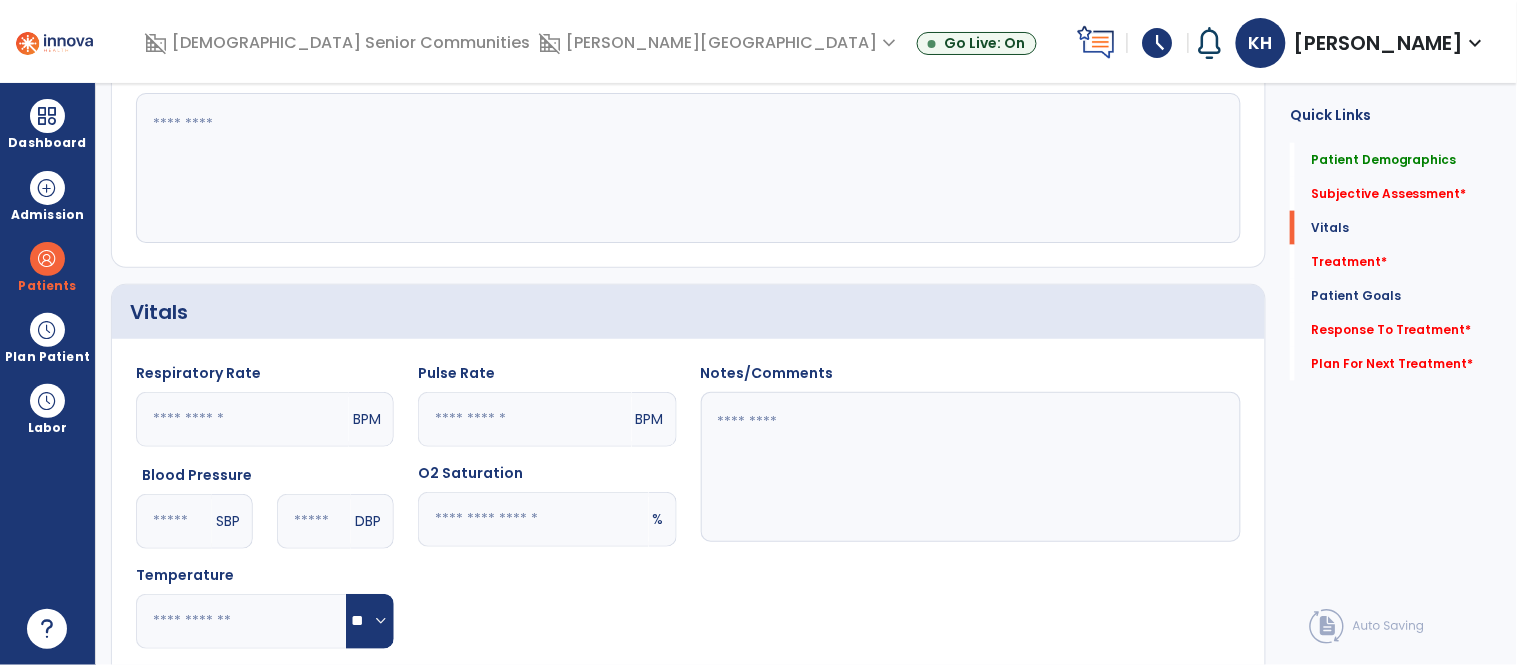 click 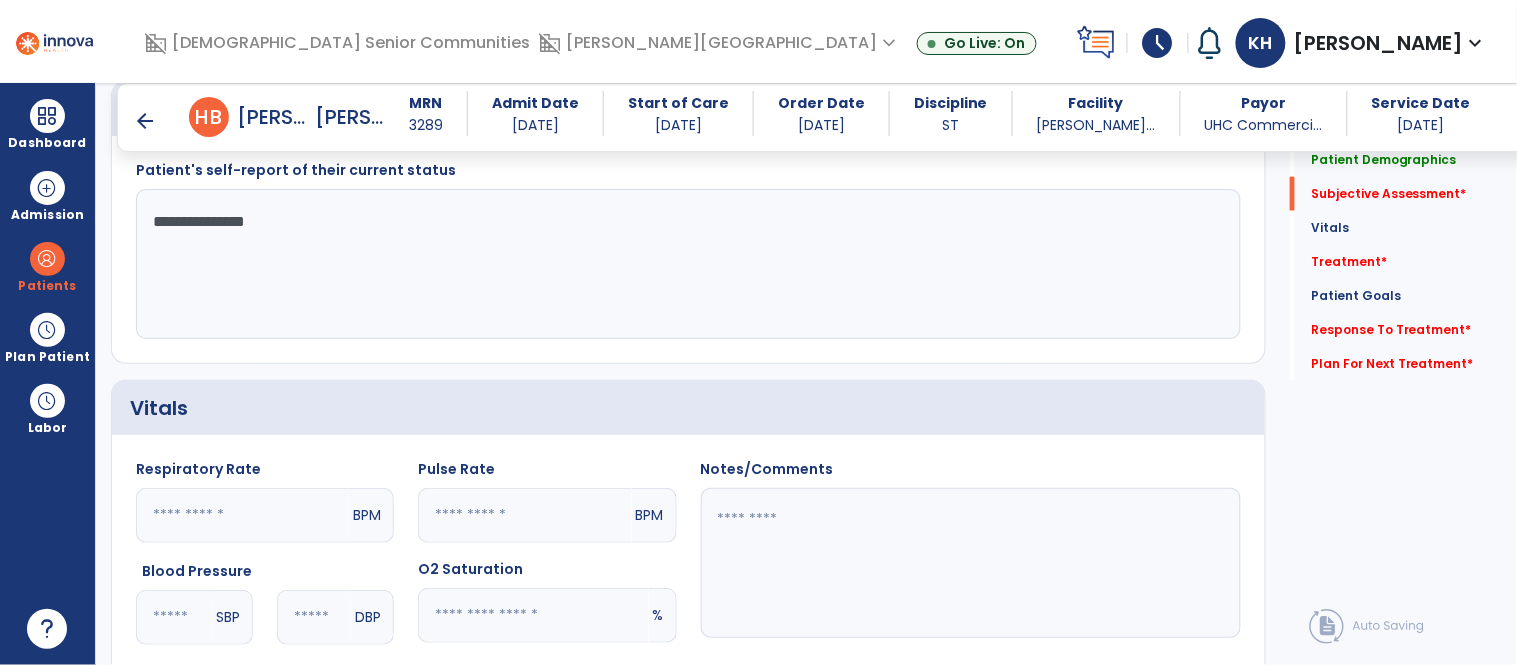 scroll, scrollTop: 382, scrollLeft: 0, axis: vertical 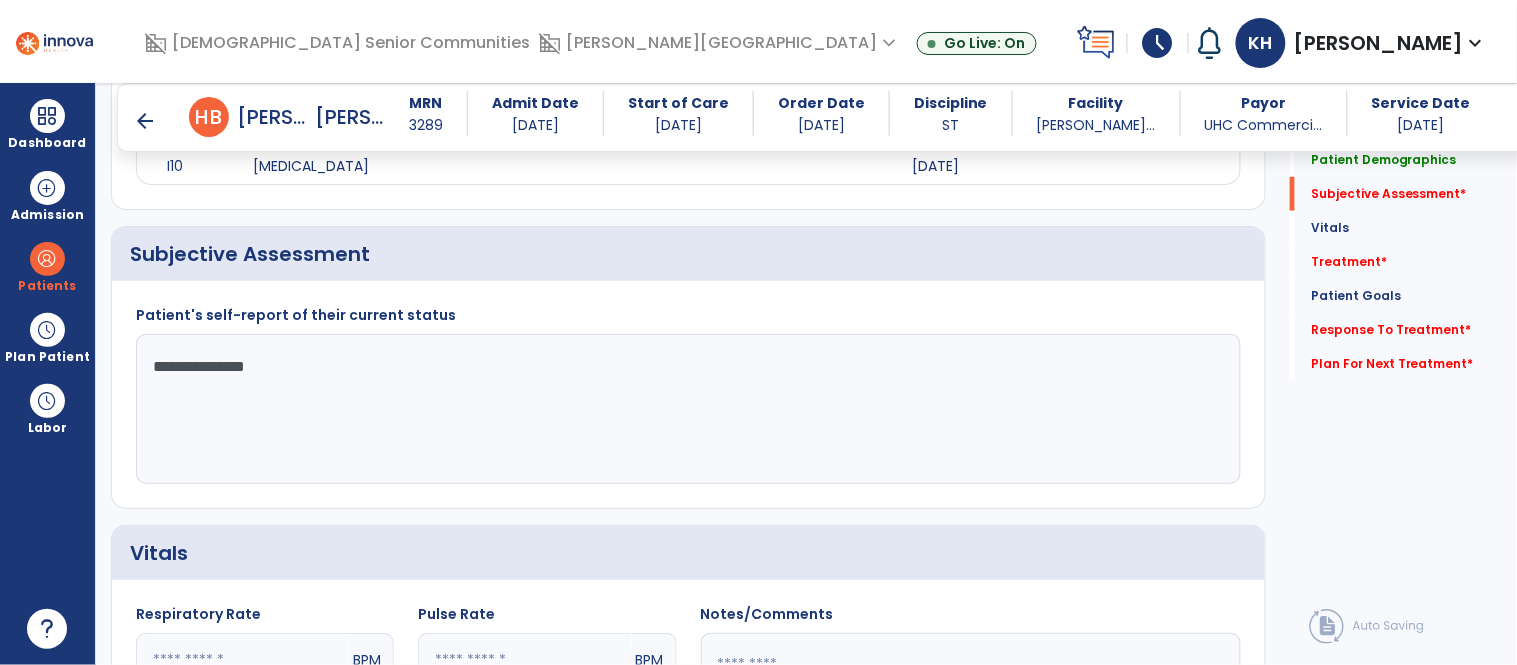 click on "**********" 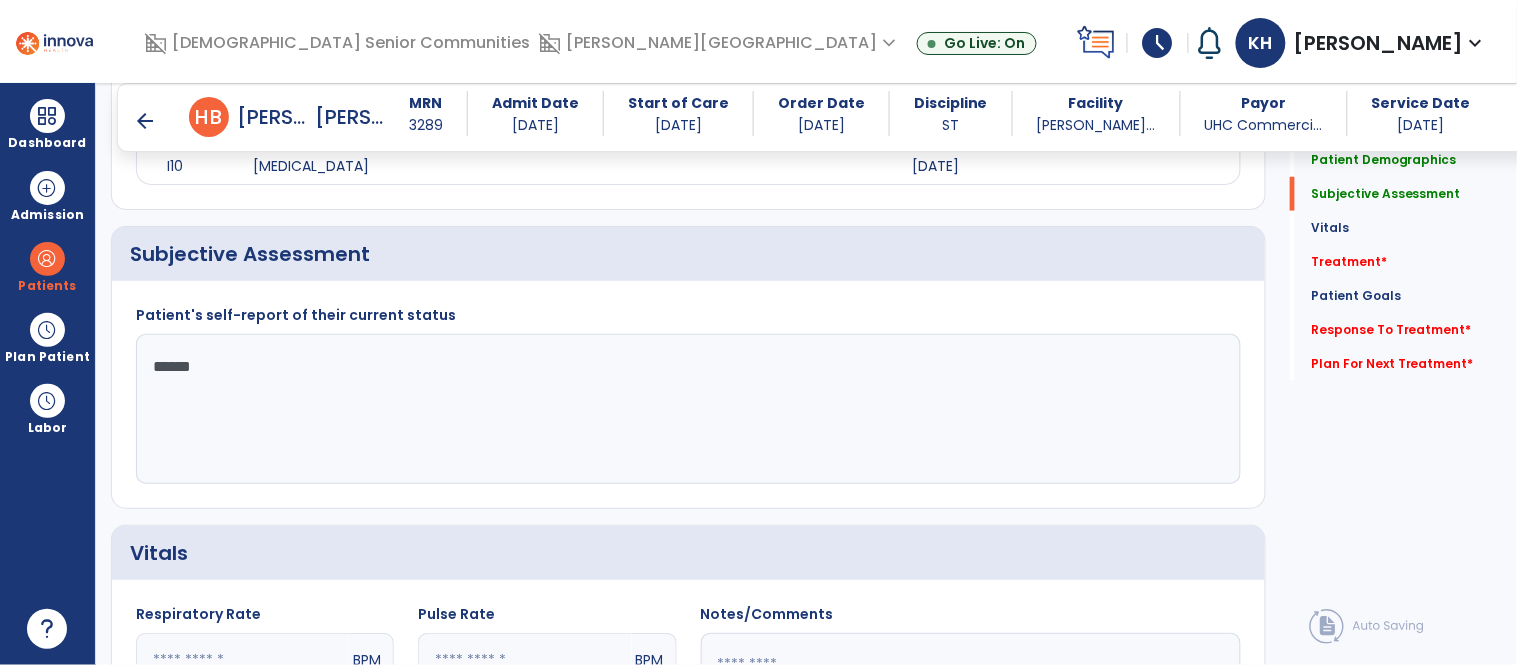 type on "*******" 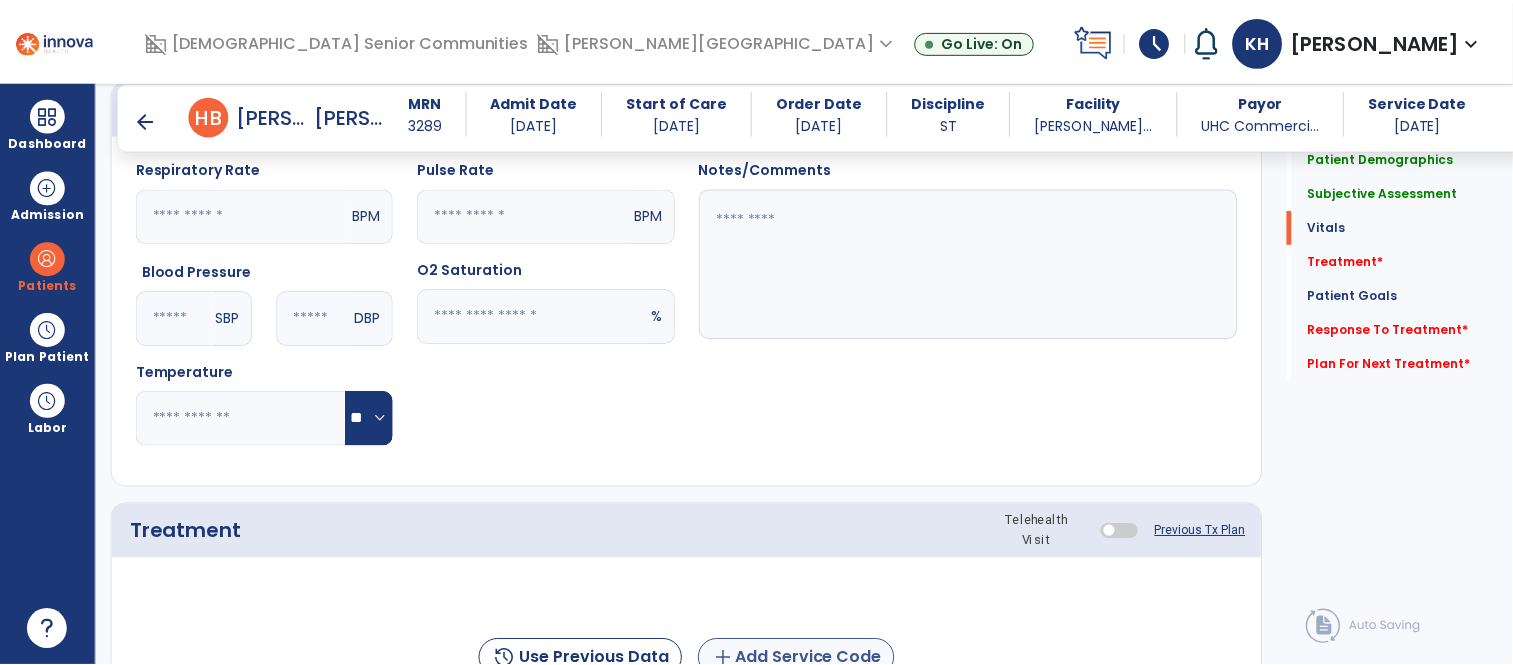 scroll, scrollTop: 975, scrollLeft: 0, axis: vertical 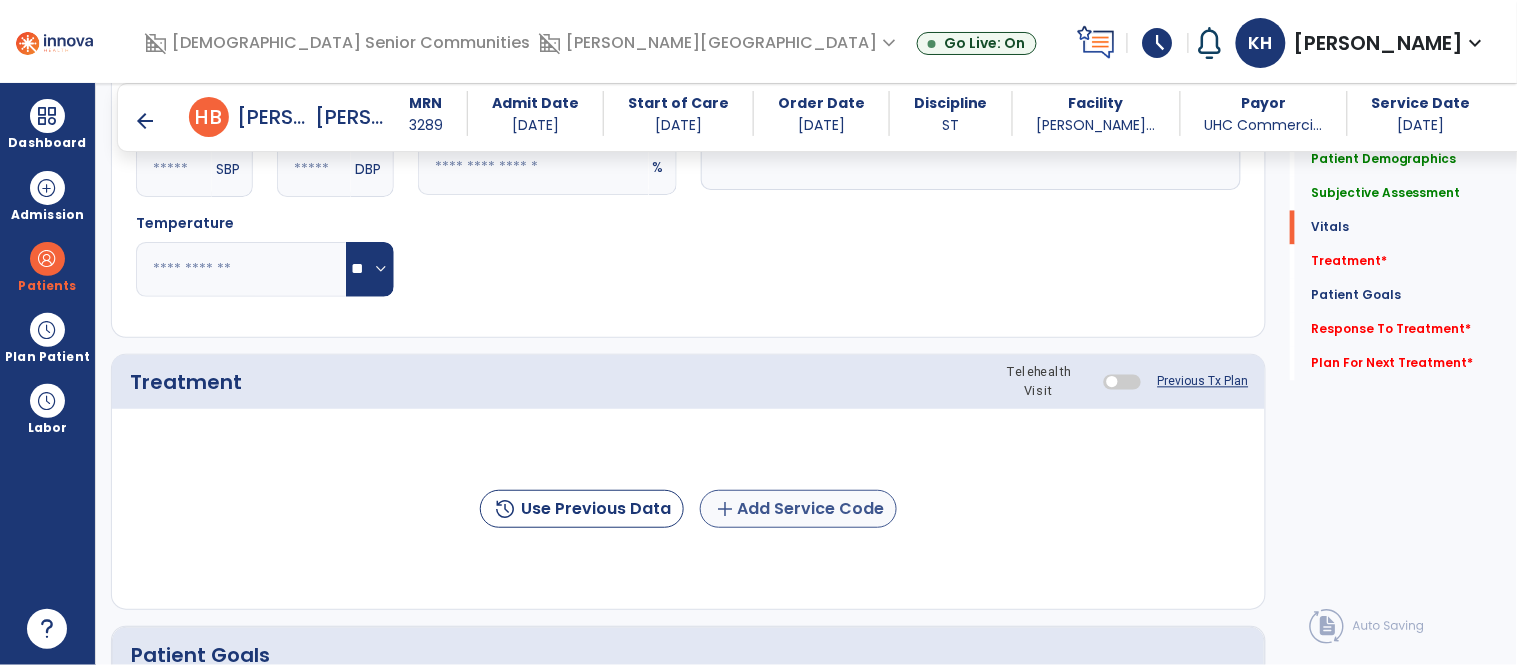type on "**********" 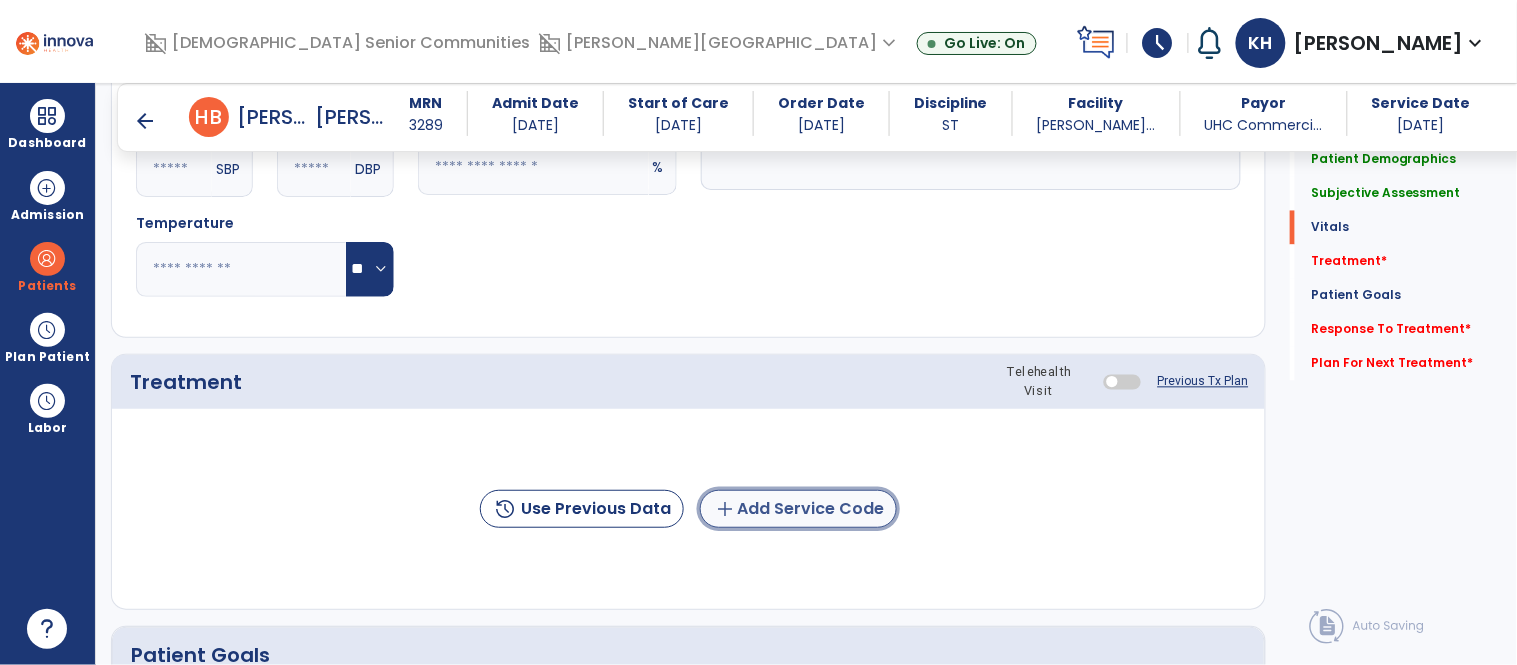 click on "add  Add Service Code" 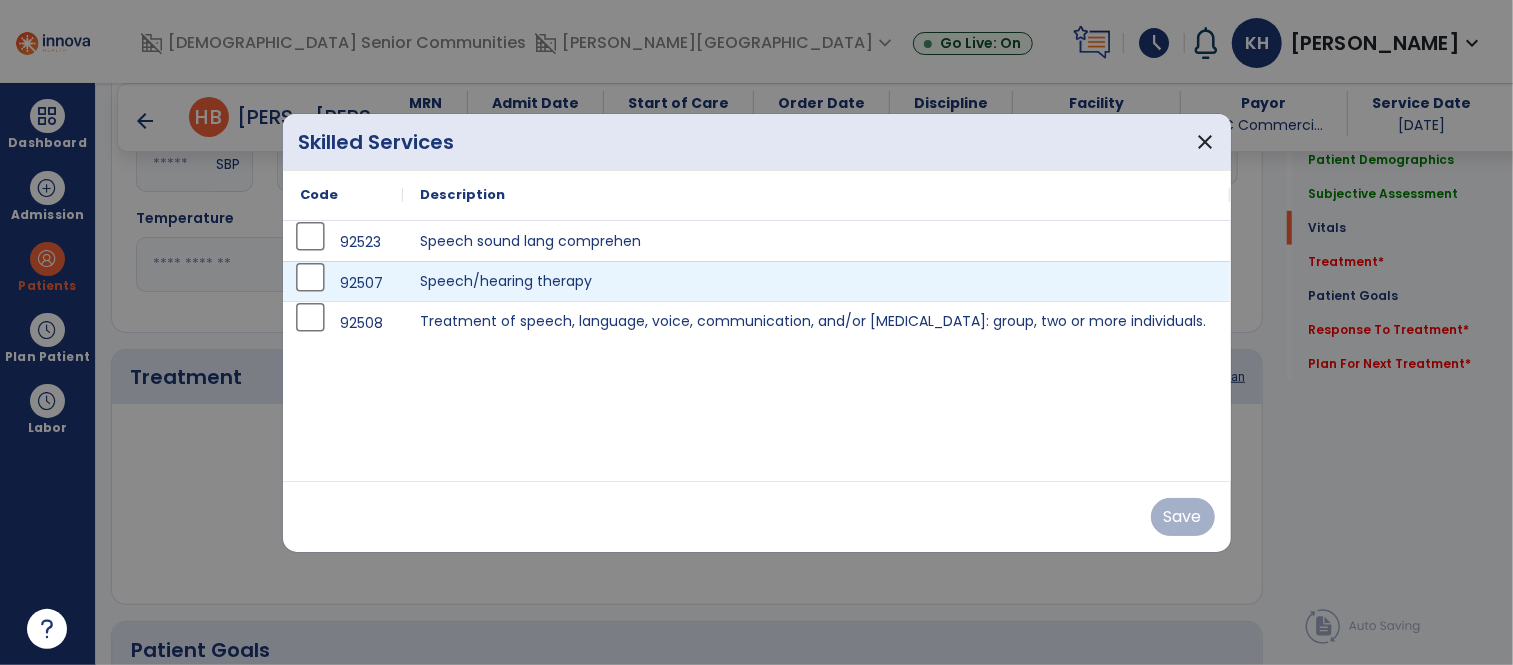 scroll, scrollTop: 975, scrollLeft: 0, axis: vertical 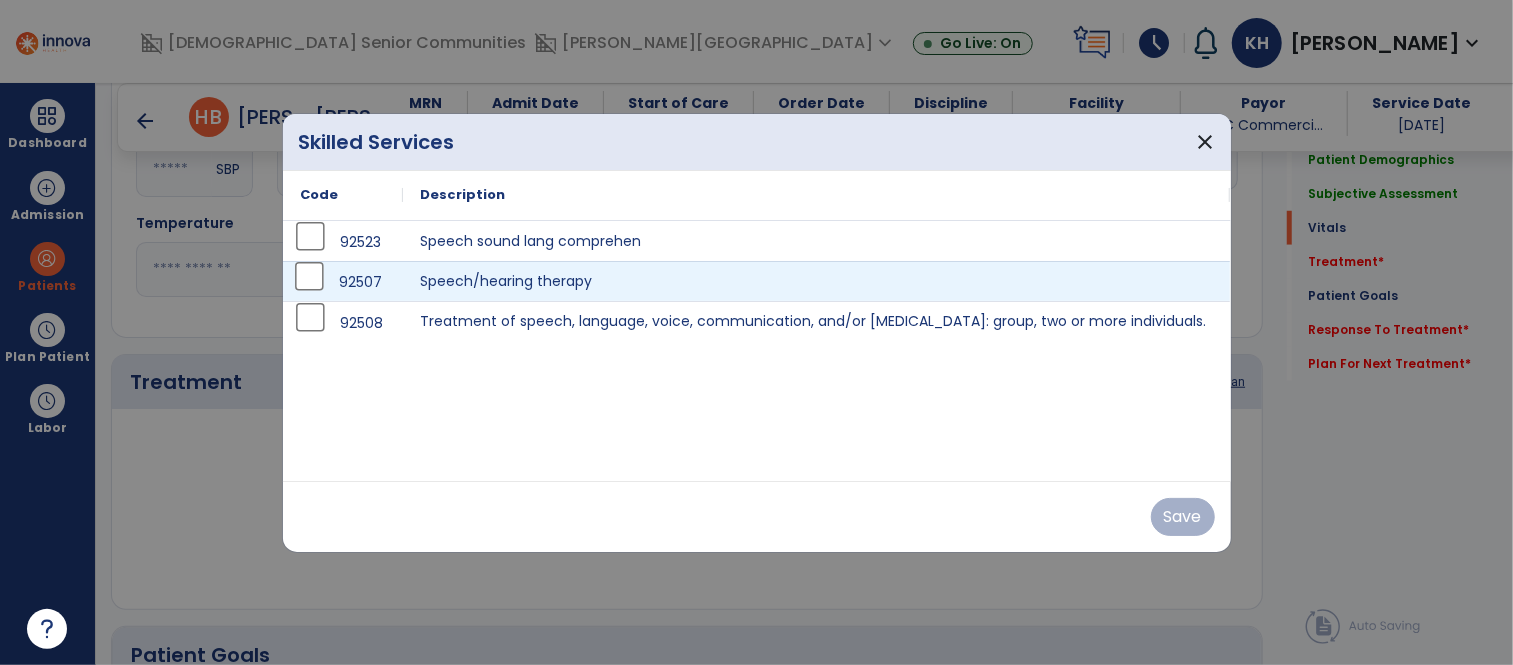 click on "92507" at bounding box center (343, 282) 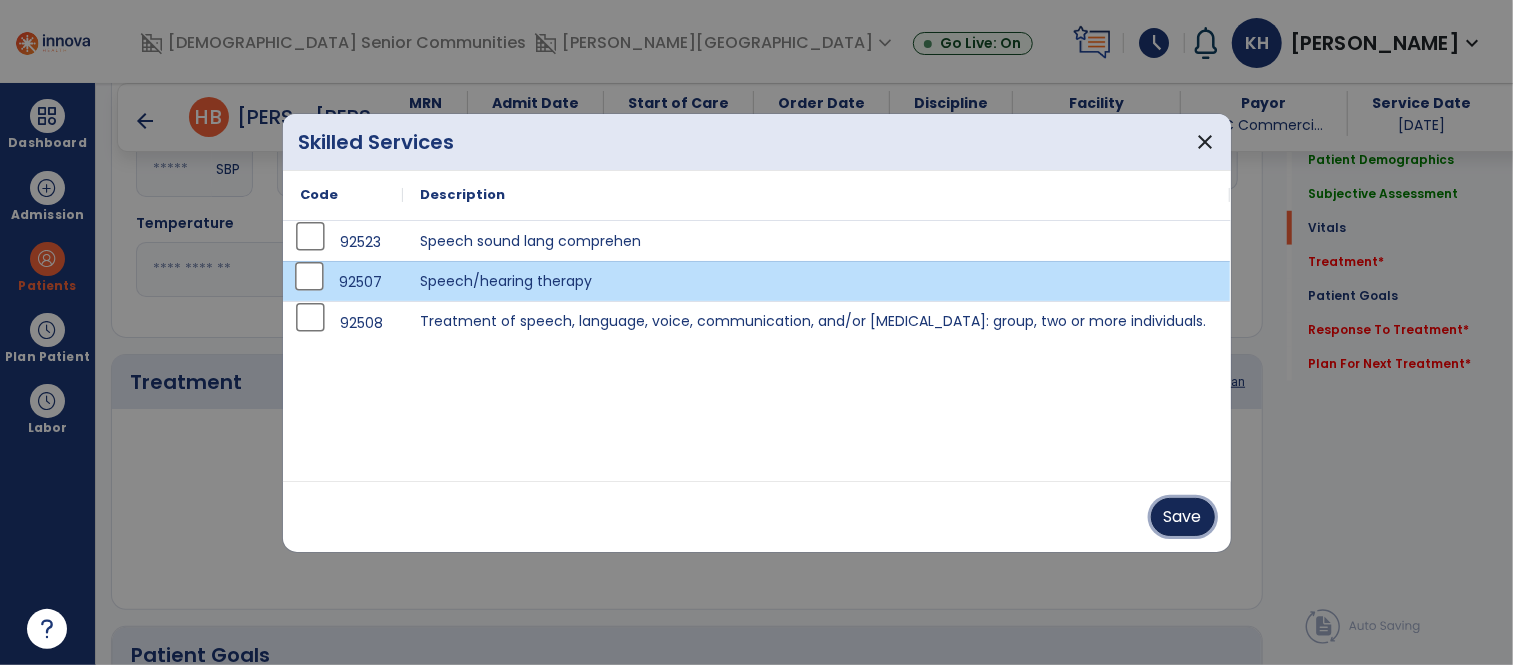 click on "Save" at bounding box center [1183, 517] 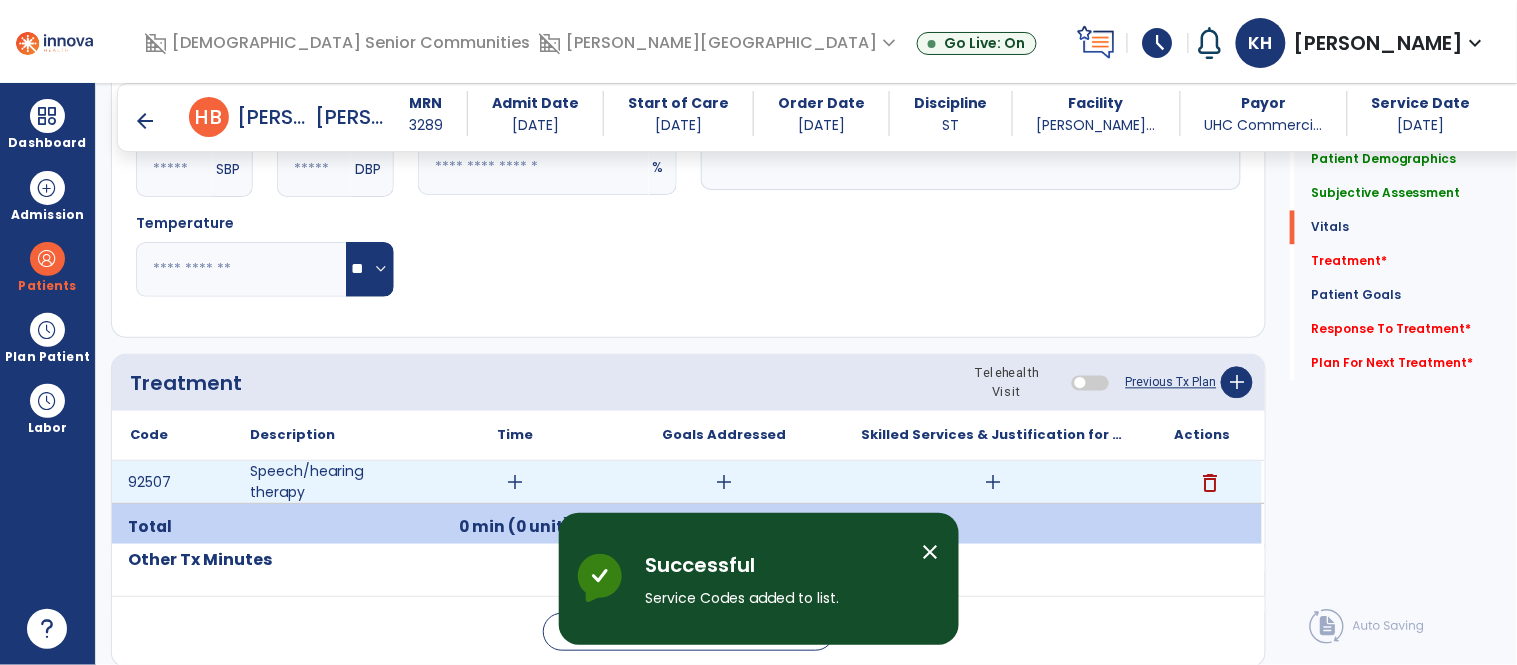 click on "add" at bounding box center (515, 482) 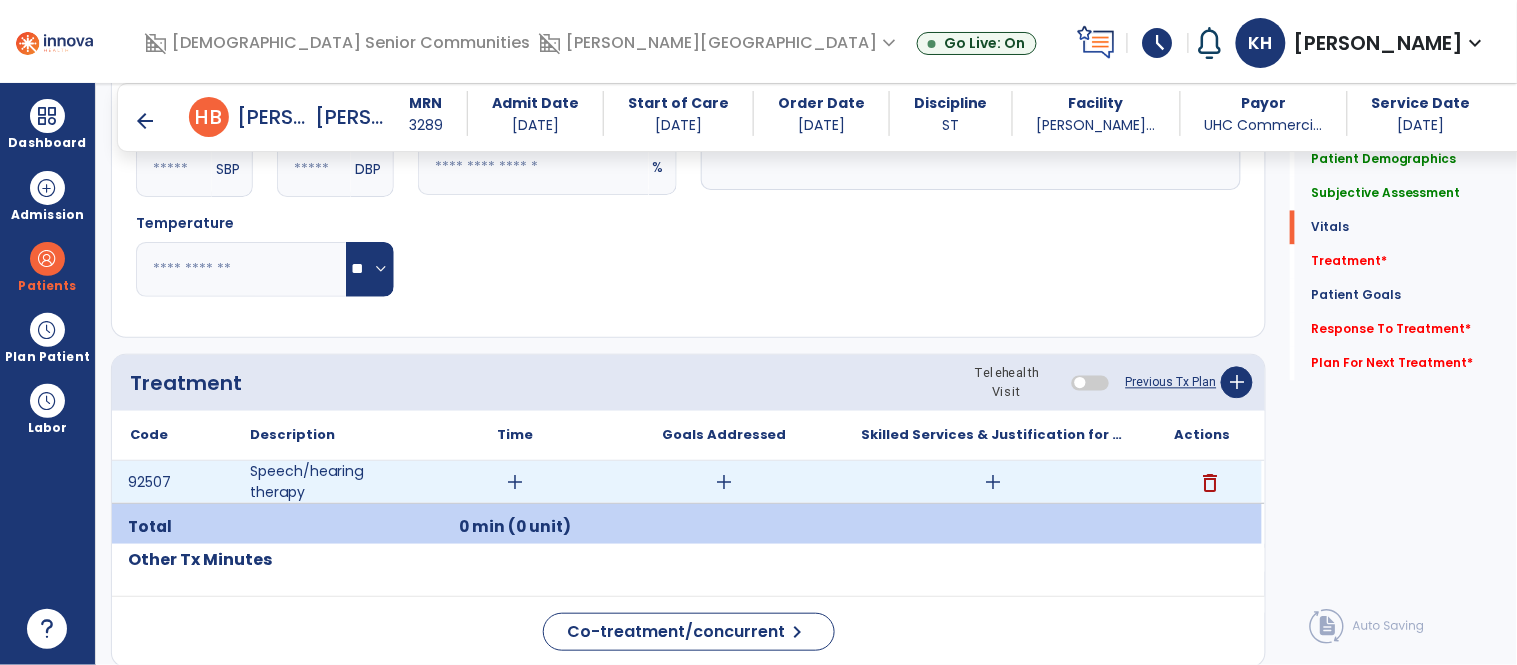 click on "add" at bounding box center [515, 482] 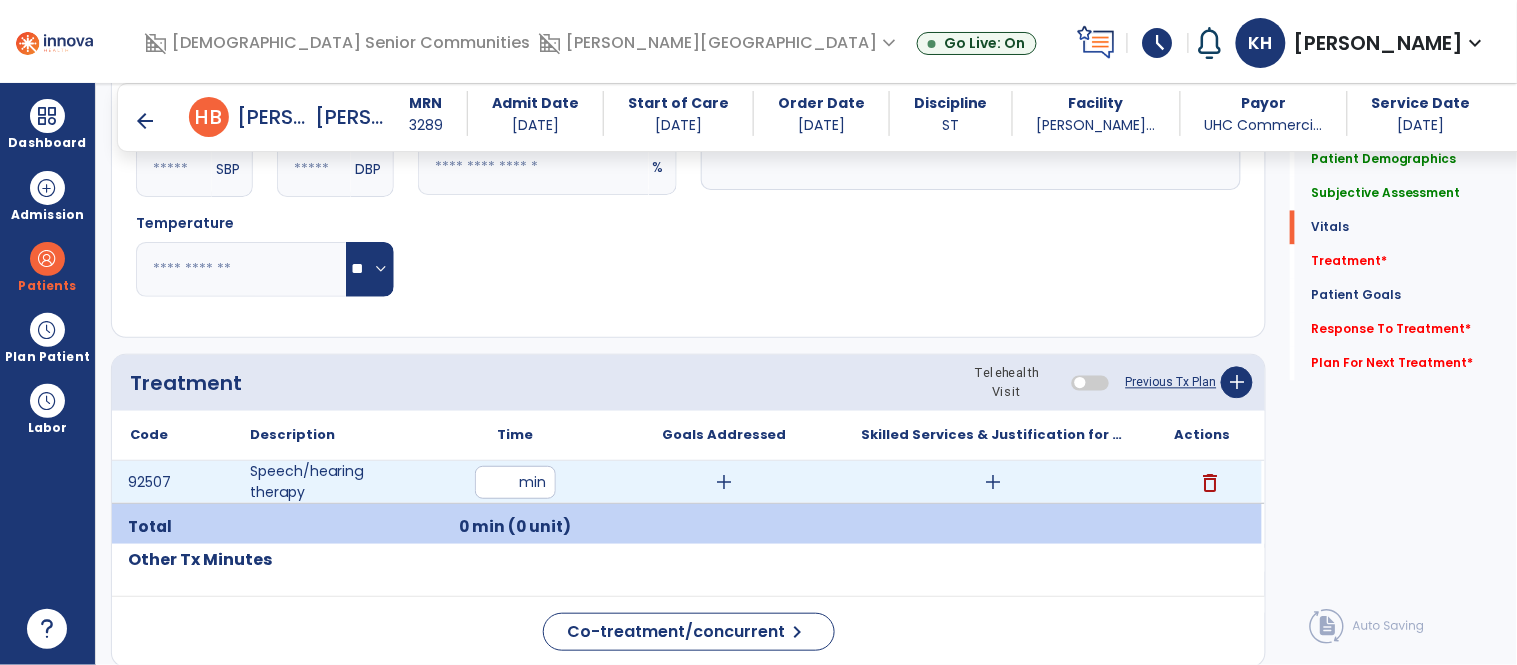type on "**" 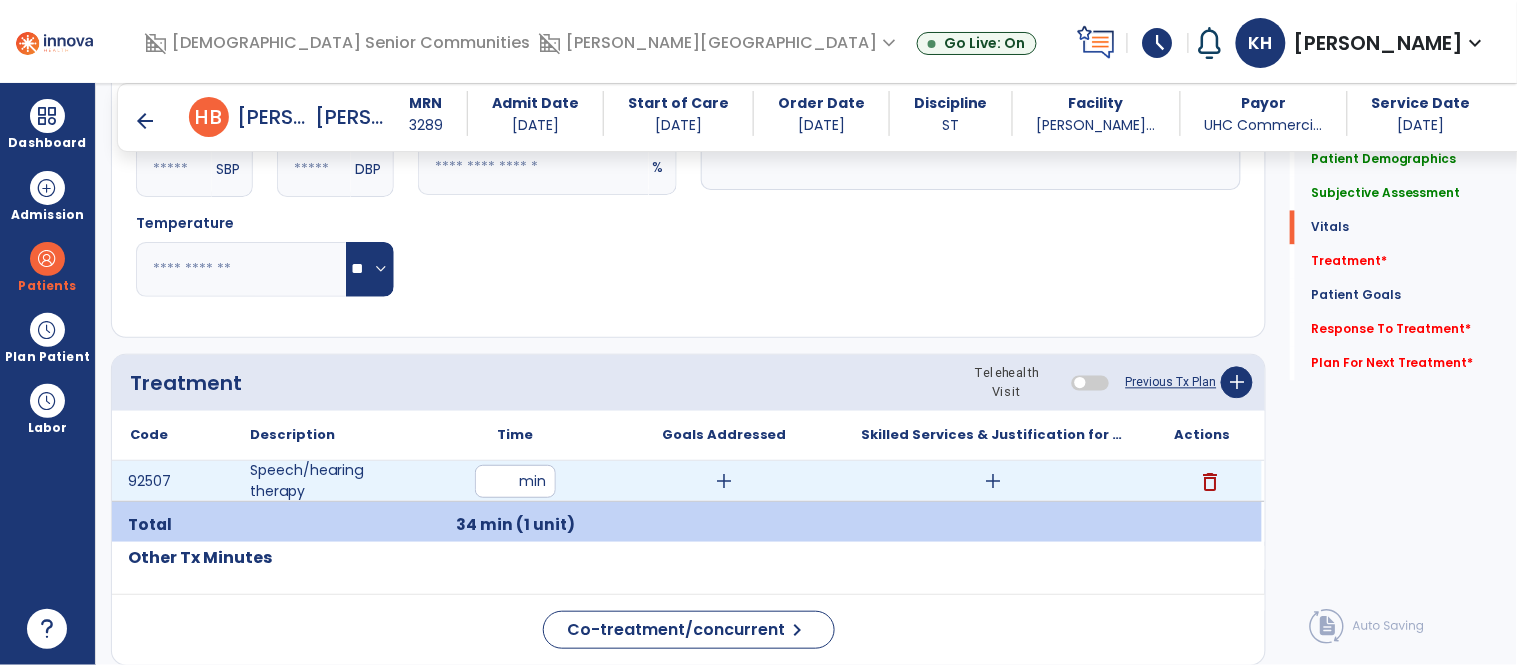 click on "add" at bounding box center (724, 481) 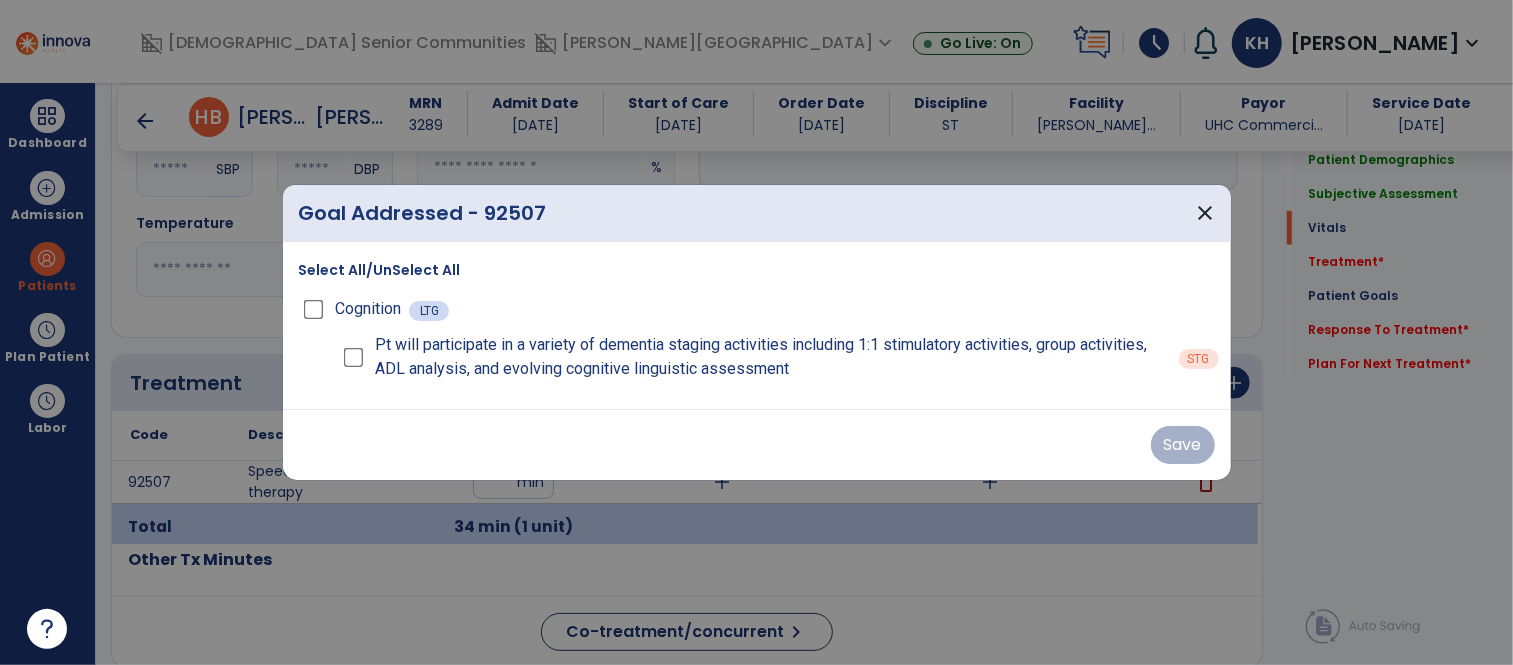 scroll, scrollTop: 975, scrollLeft: 0, axis: vertical 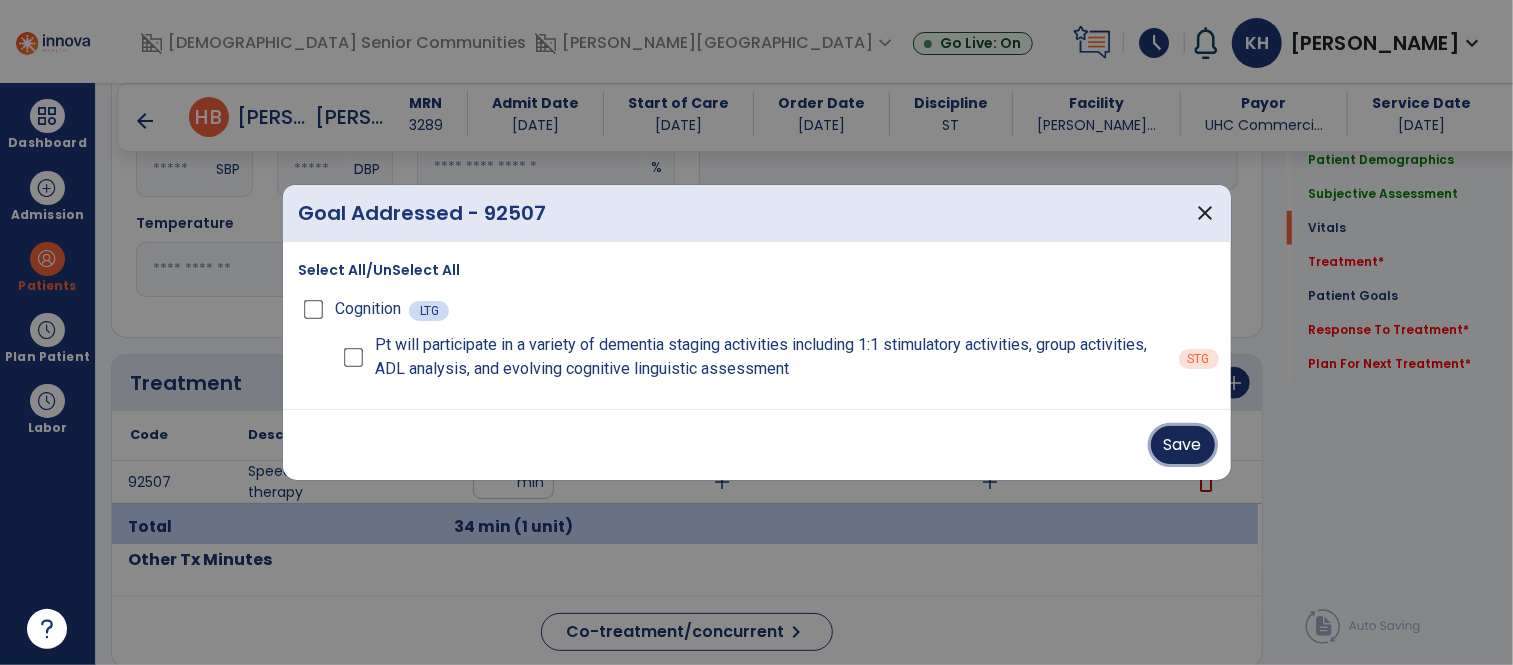 drag, startPoint x: 1184, startPoint y: 440, endPoint x: 764, endPoint y: 446, distance: 420.04285 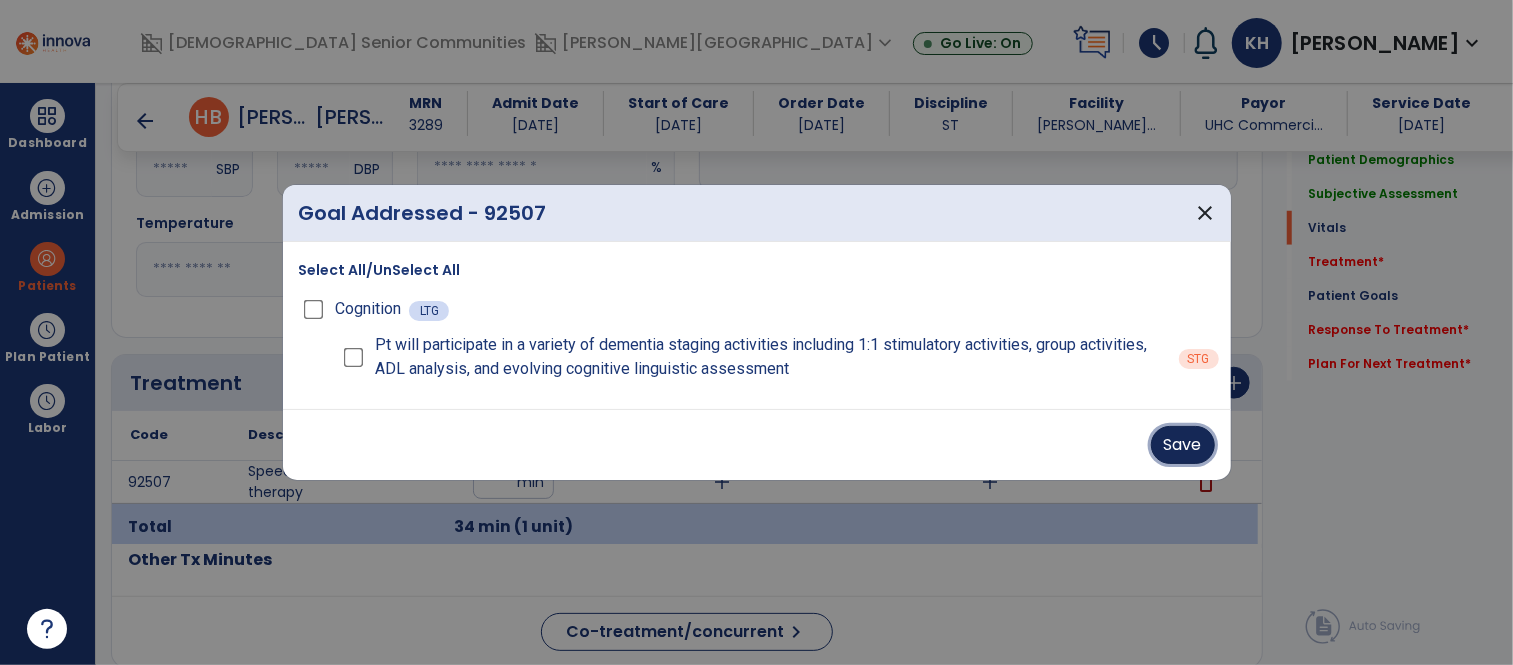 click on "Save" at bounding box center [1183, 445] 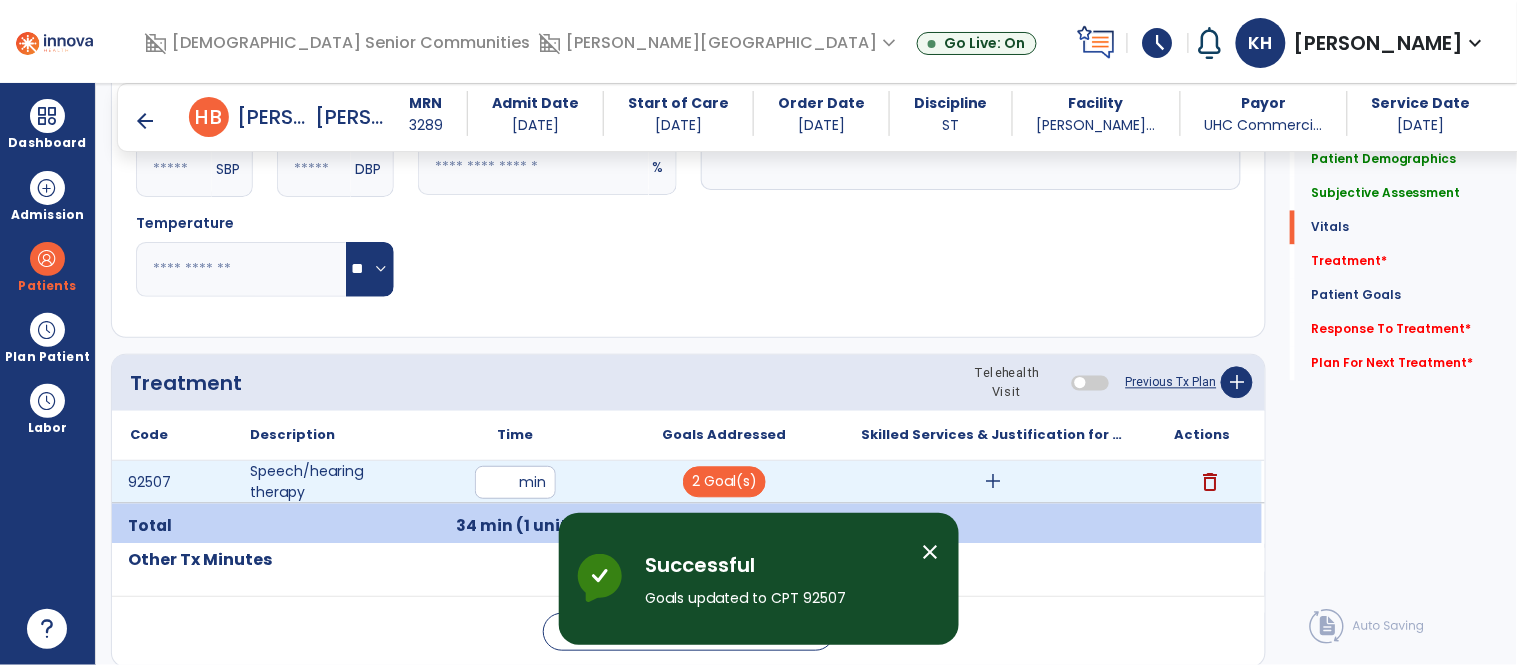 click on "add" at bounding box center [993, 482] 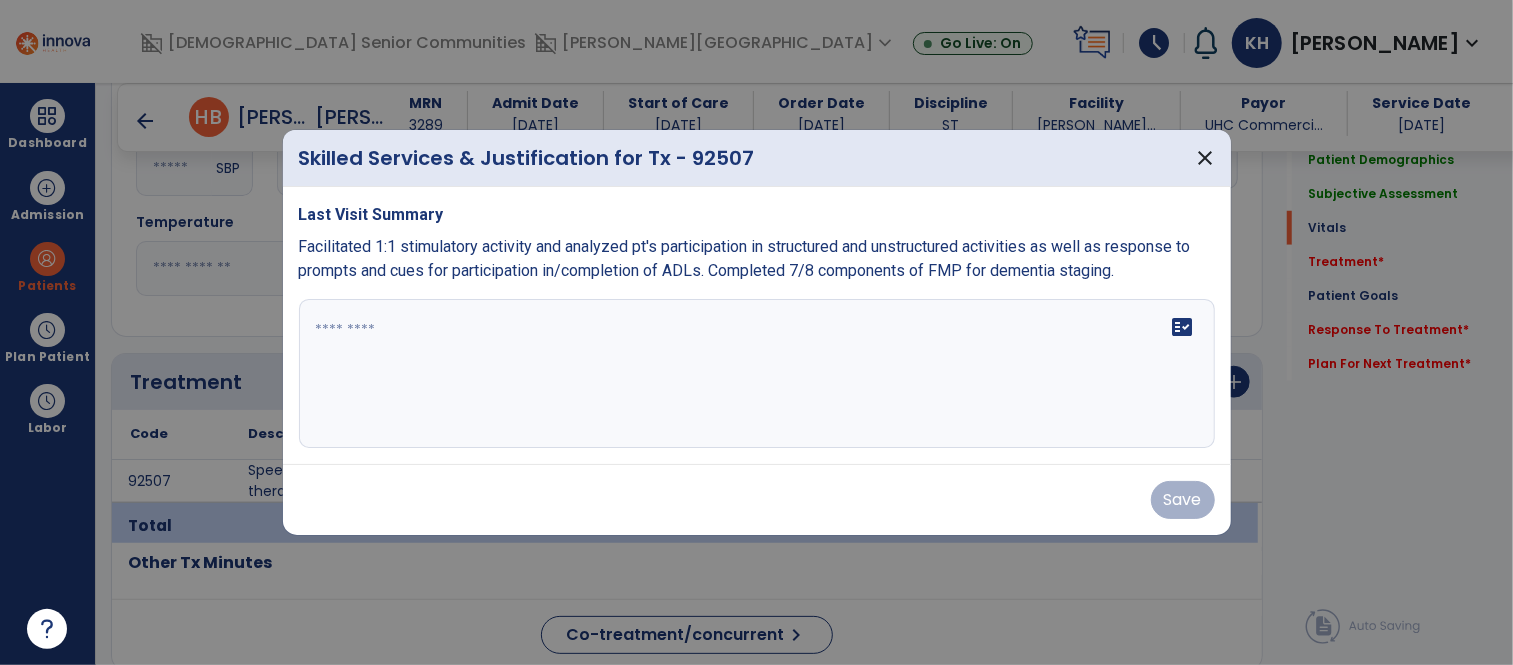 click on "fact_check" at bounding box center (757, 374) 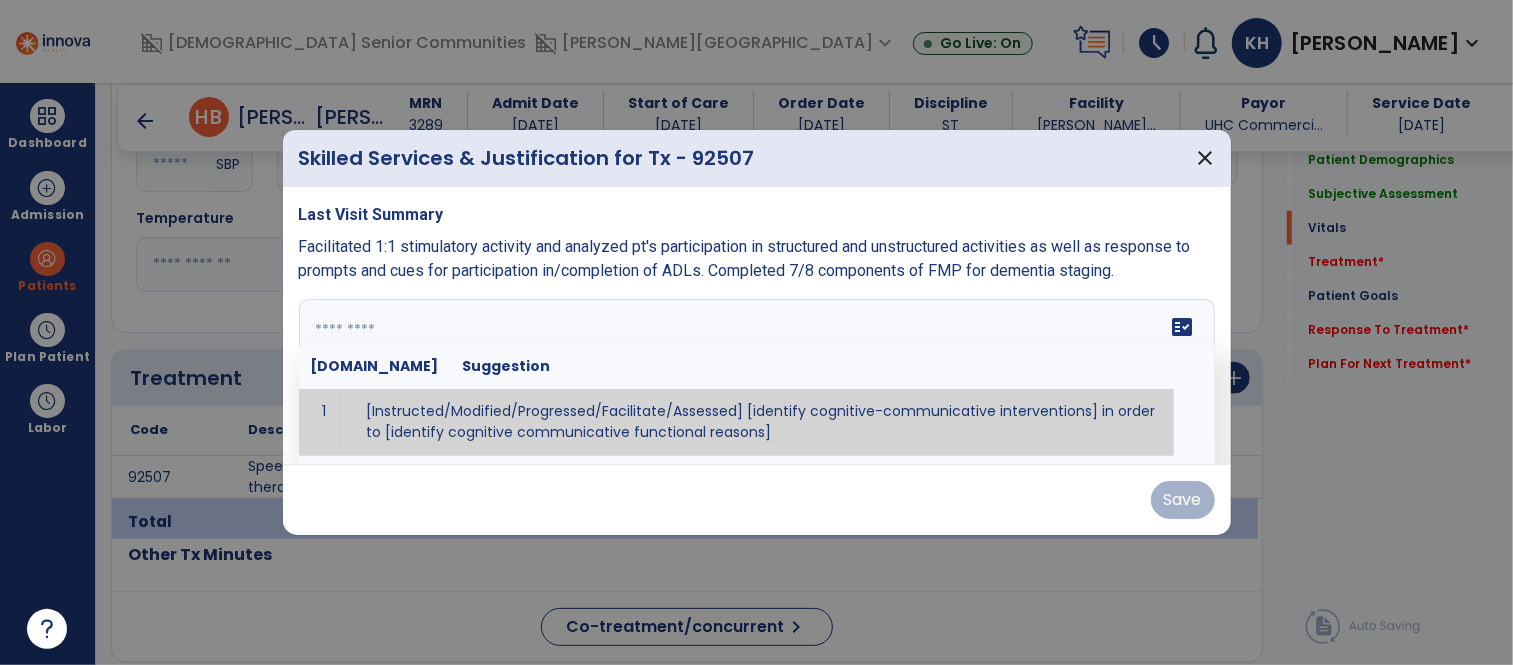 scroll, scrollTop: 975, scrollLeft: 0, axis: vertical 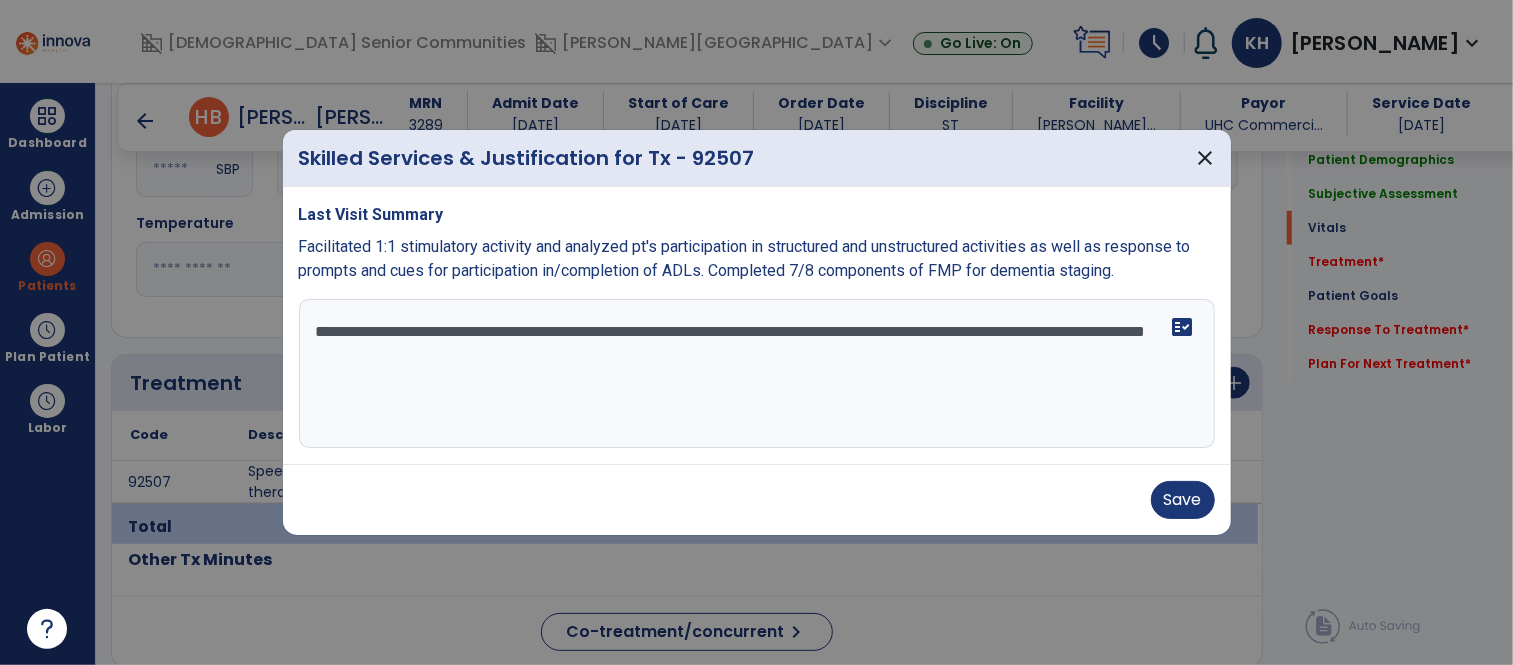 paste on "**********" 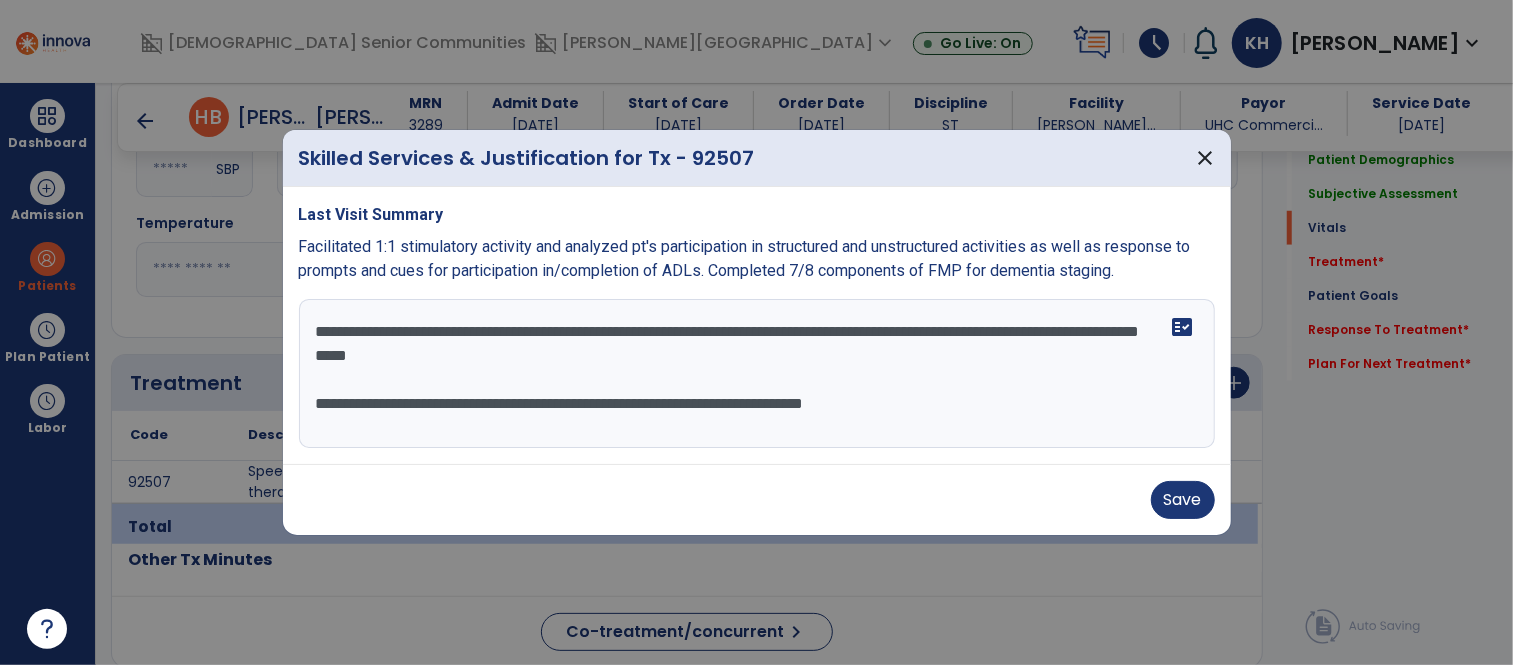 scroll, scrollTop: 374, scrollLeft: 0, axis: vertical 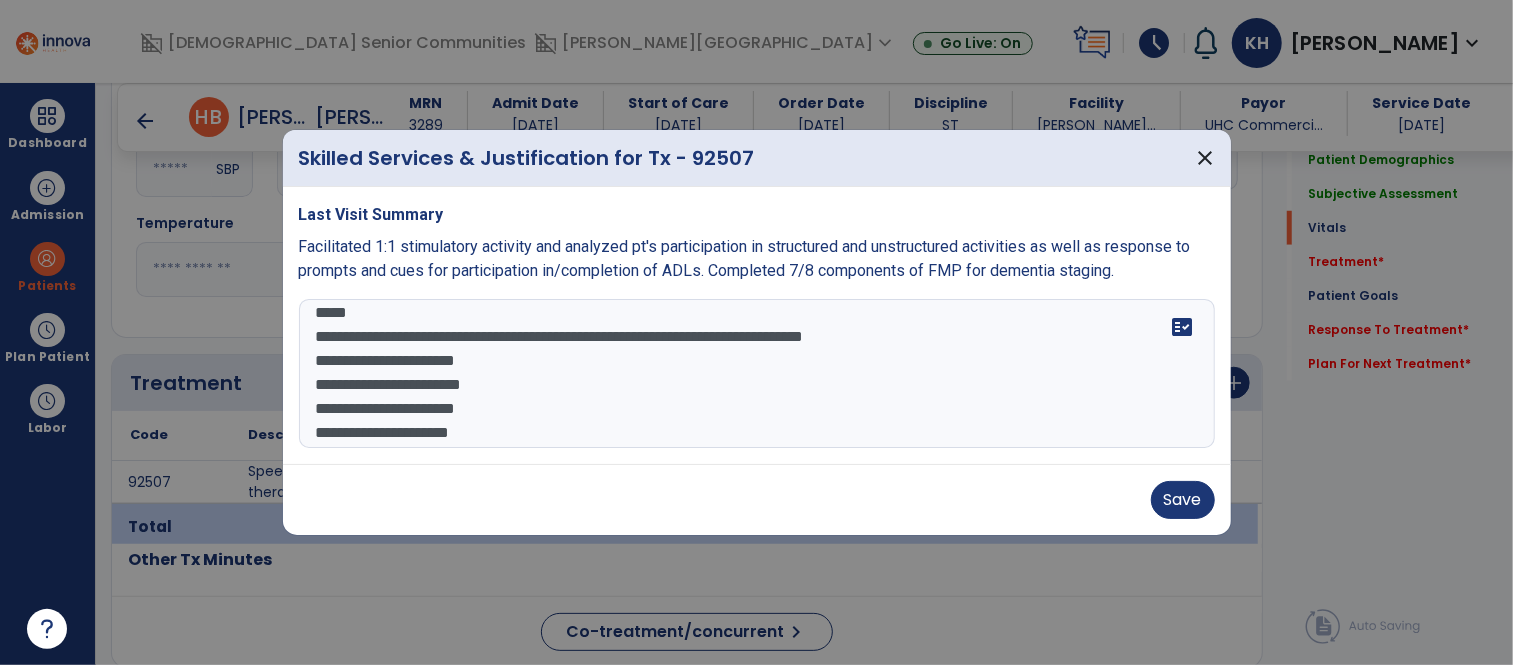 type on "**********" 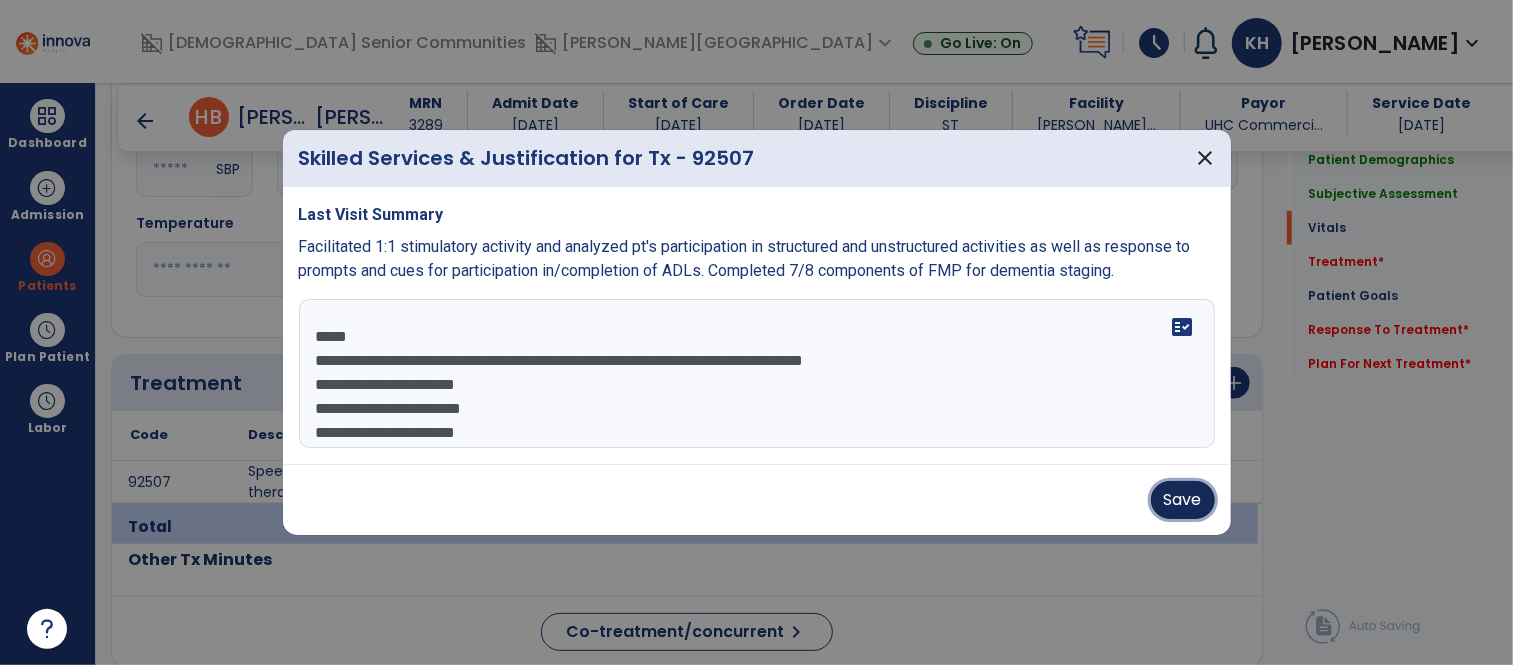 click on "Save" at bounding box center (1183, 500) 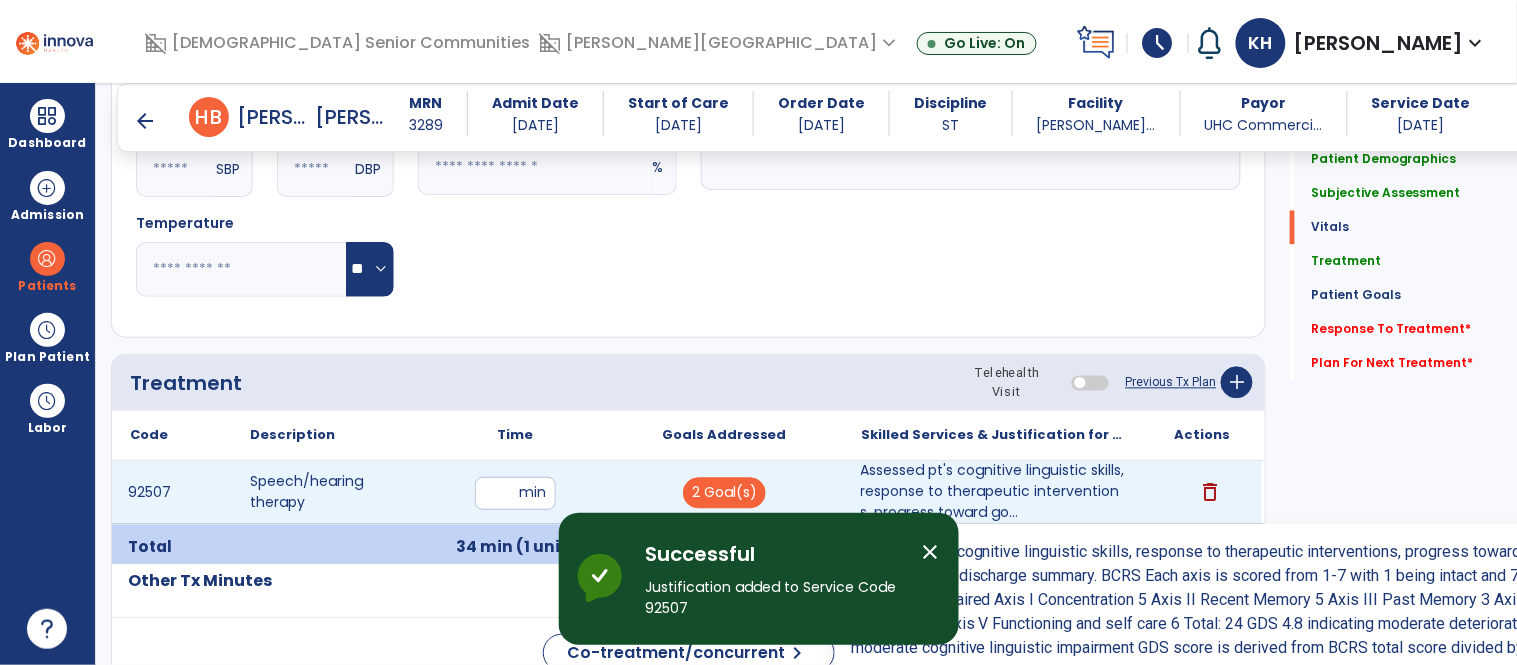 click on "Assessed pt's cognitive linguistic skills, response to therapeutic interventions, progress toward go..." at bounding box center (993, 492) 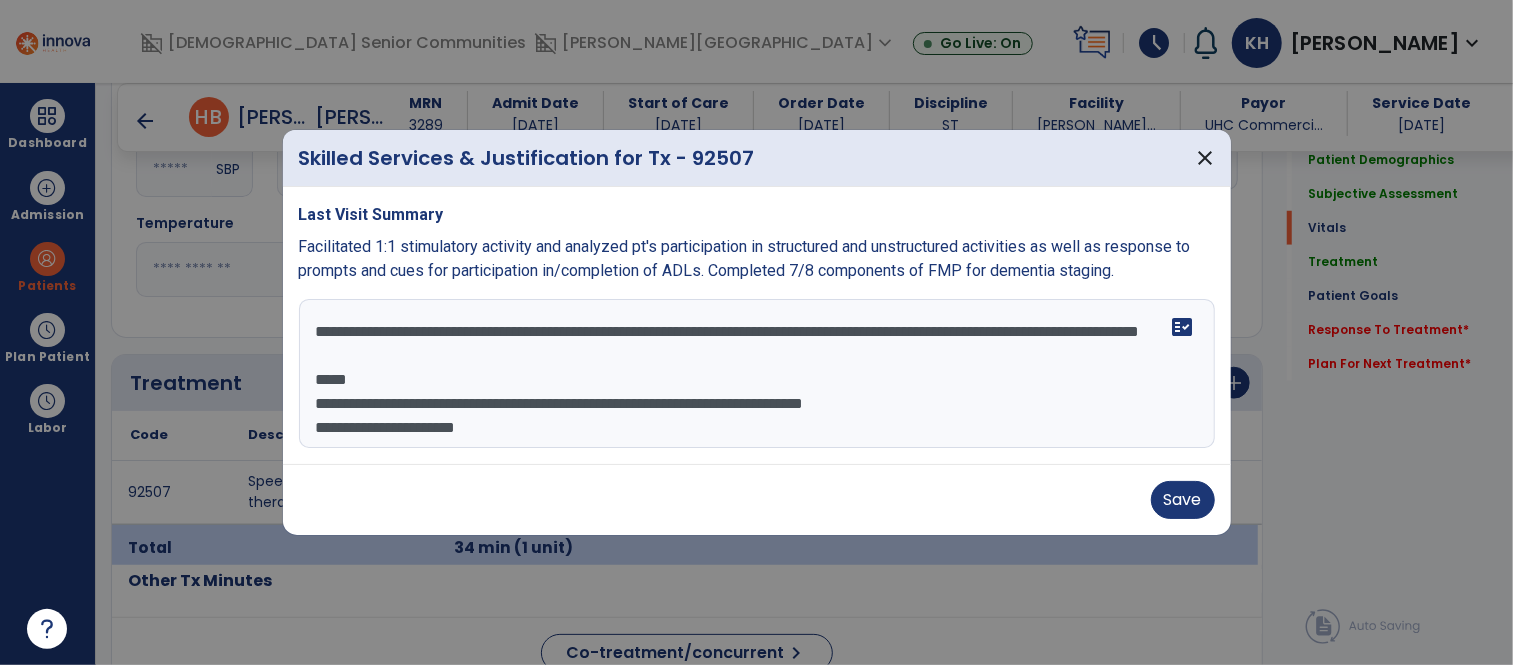 drag, startPoint x: 411, startPoint y: 354, endPoint x: 435, endPoint y: 437, distance: 86.40023 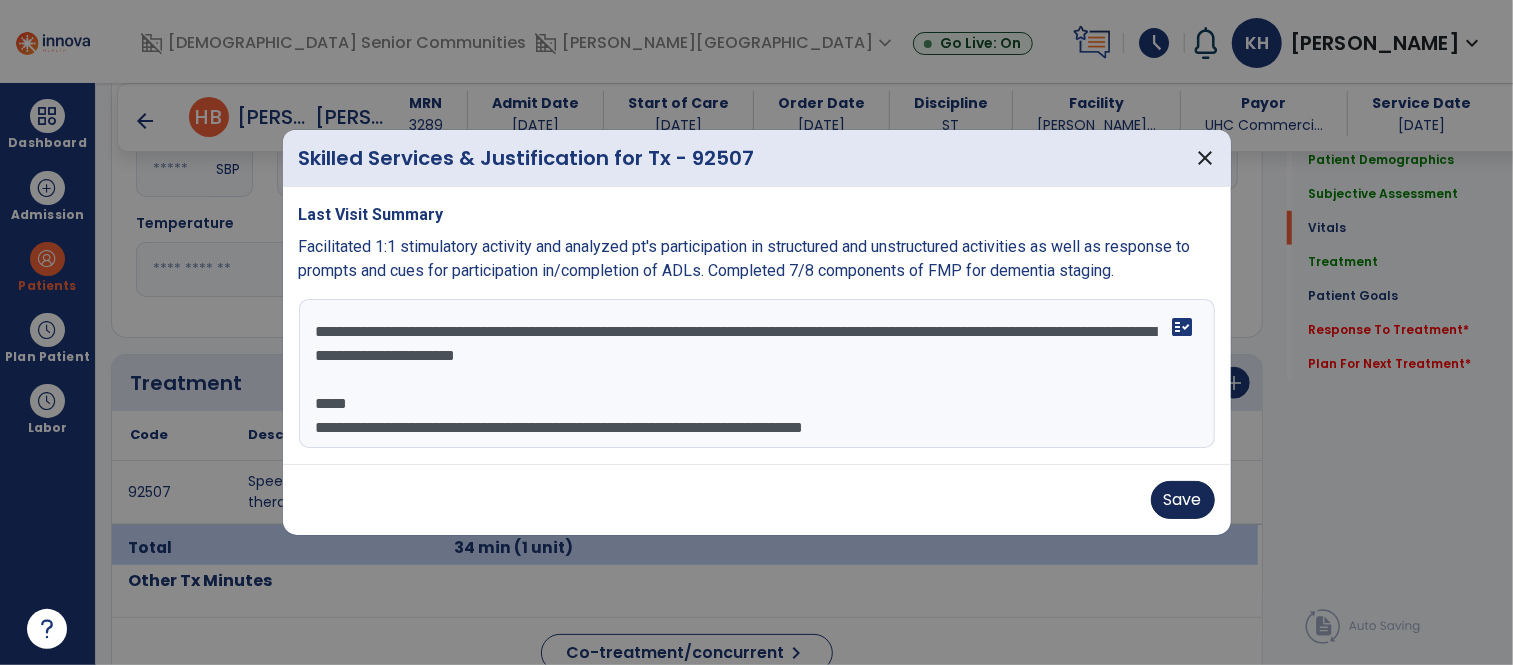 type on "**********" 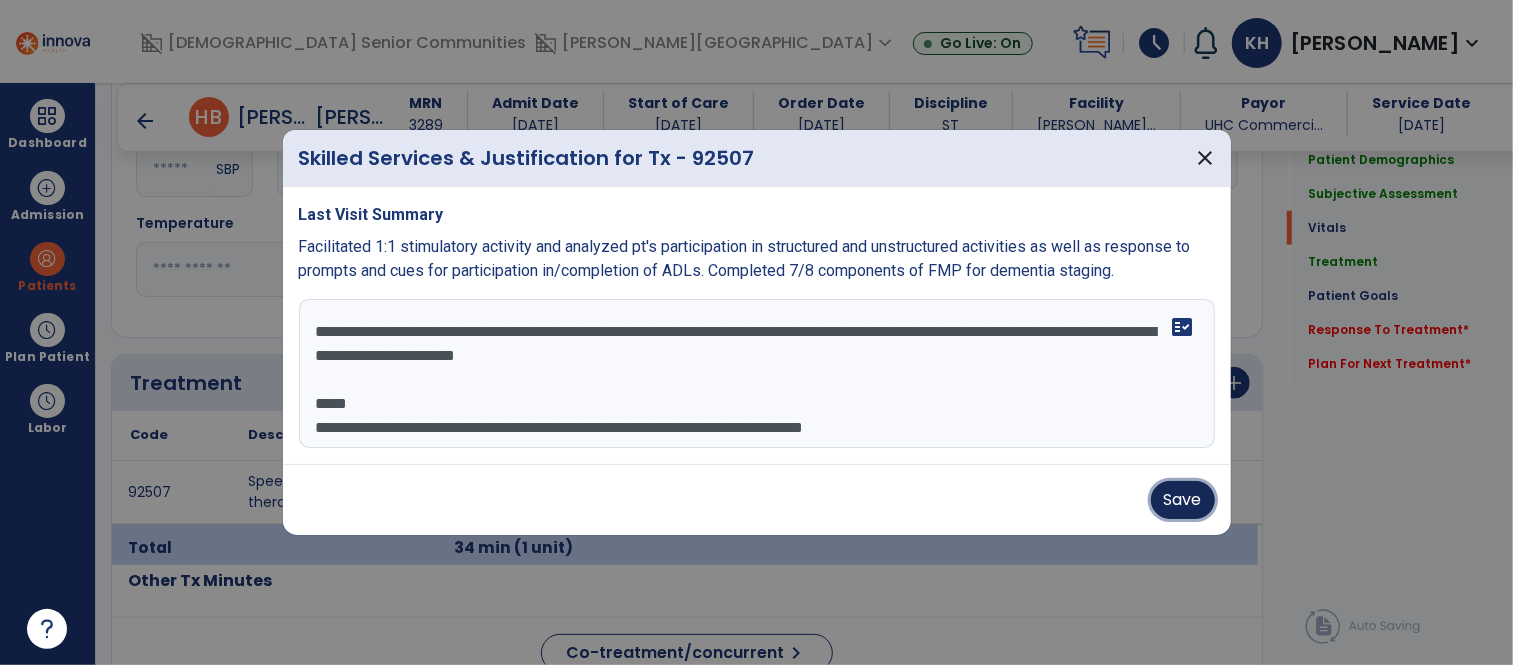 click on "Save" at bounding box center [1183, 500] 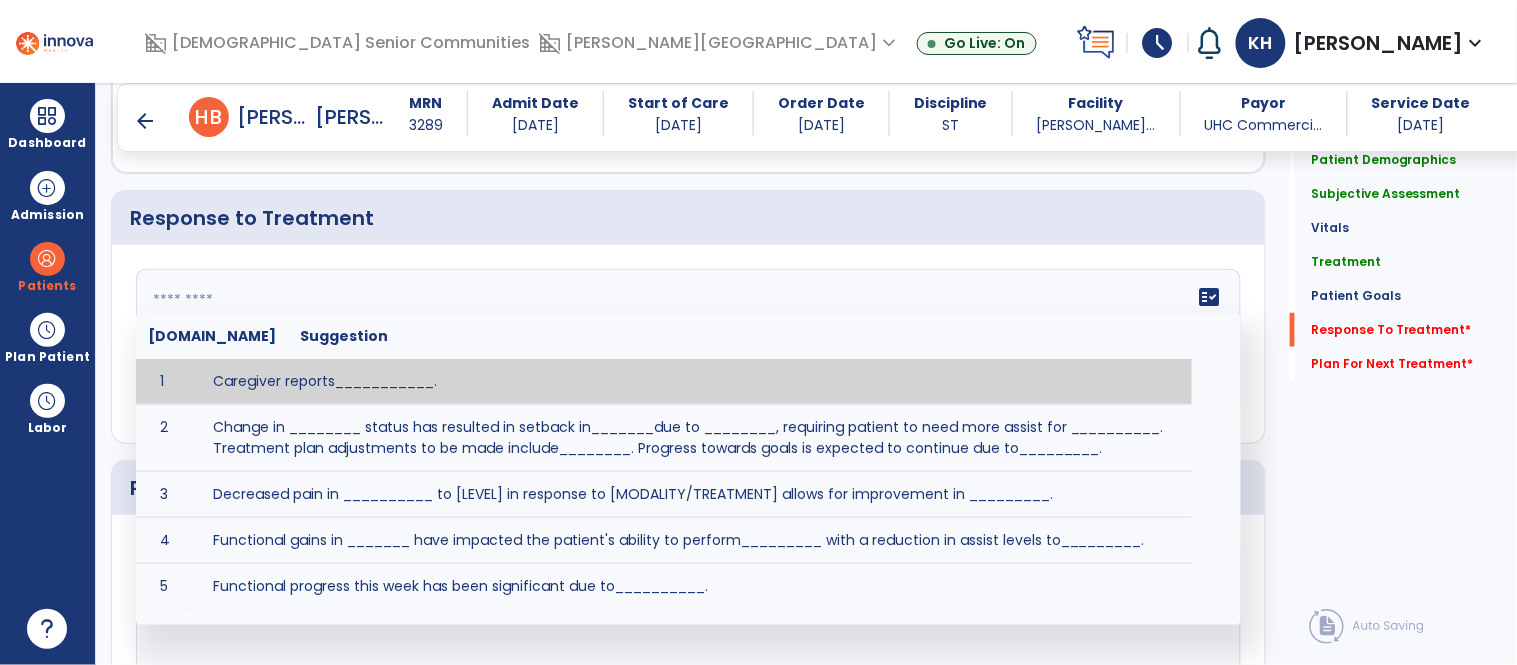 click on "fact_check  Sr.No Suggestion 1 Caregiver reports___________. 2 Change in ________ status has resulted in setback in_______due to ________, requiring patient to need more assist for __________.   Treatment plan adjustments to be made include________.  Progress towards goals is expected to continue due to_________. 3 Decreased pain in __________ to [LEVEL] in response to [MODALITY/TREATMENT] allows for improvement in _________. 4 Functional gains in _______ have impacted the patient's ability to perform_________ with a reduction in assist levels to_________. 5 Functional progress this week has been significant due to__________. 6 Gains in ________ have improved the patient's ability to perform ______with decreased levels of assist to___________. 7 Improvement in ________allows patient to tolerate higher levels of challenges in_________. 8 Pain in [AREA] has decreased to [LEVEL] in response to [TREATMENT/MODALITY], allowing fore ease in completing__________. 9 10 11 12 13 14 15 16 17 18 19 20 21" 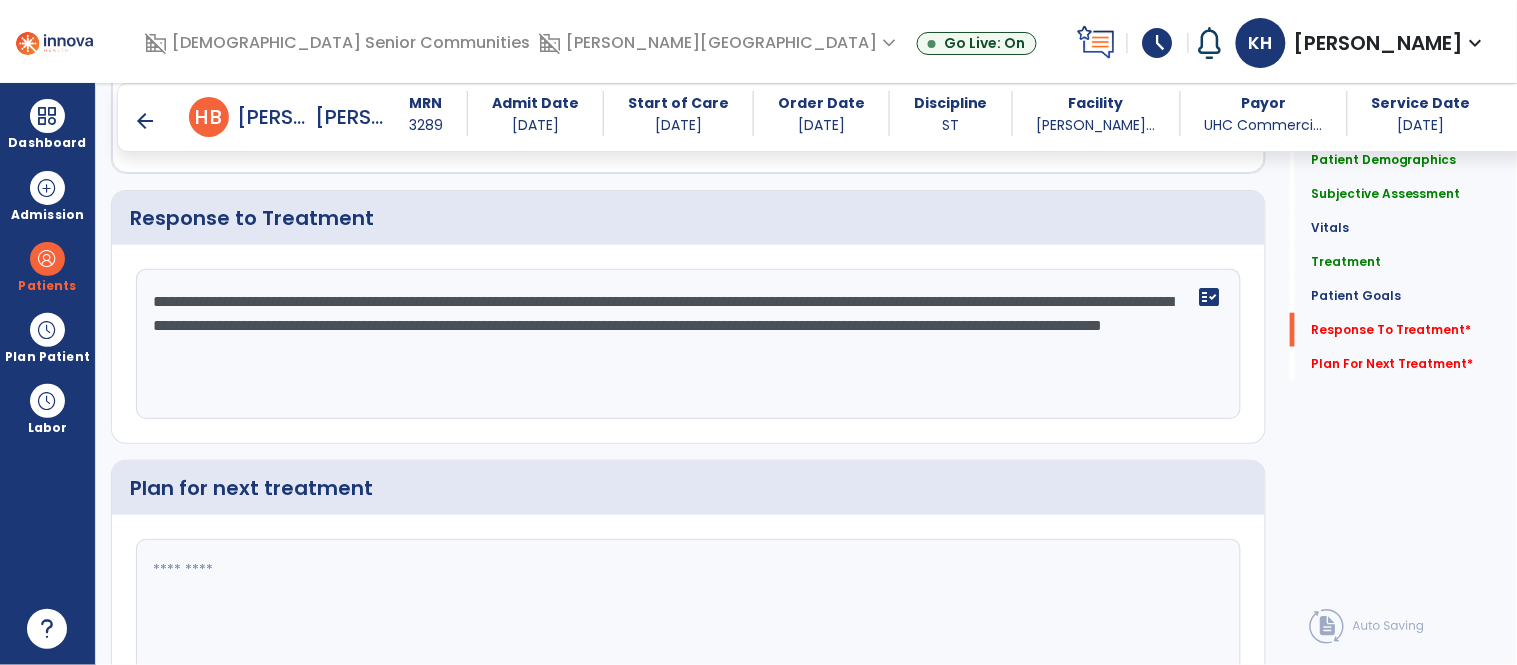 type on "**********" 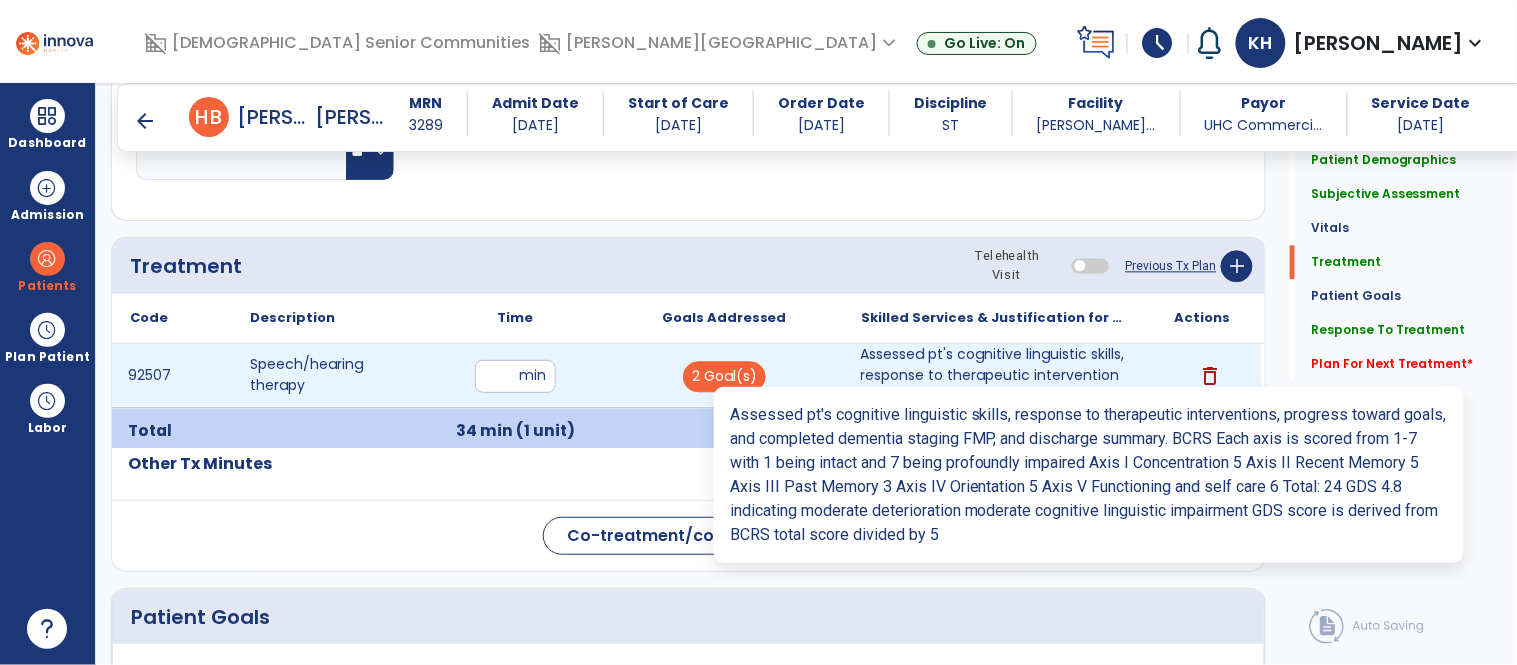 click on "Assessed pt's cognitive linguistic skills, response to therapeutic interventions, progress toward go..." at bounding box center (993, 375) 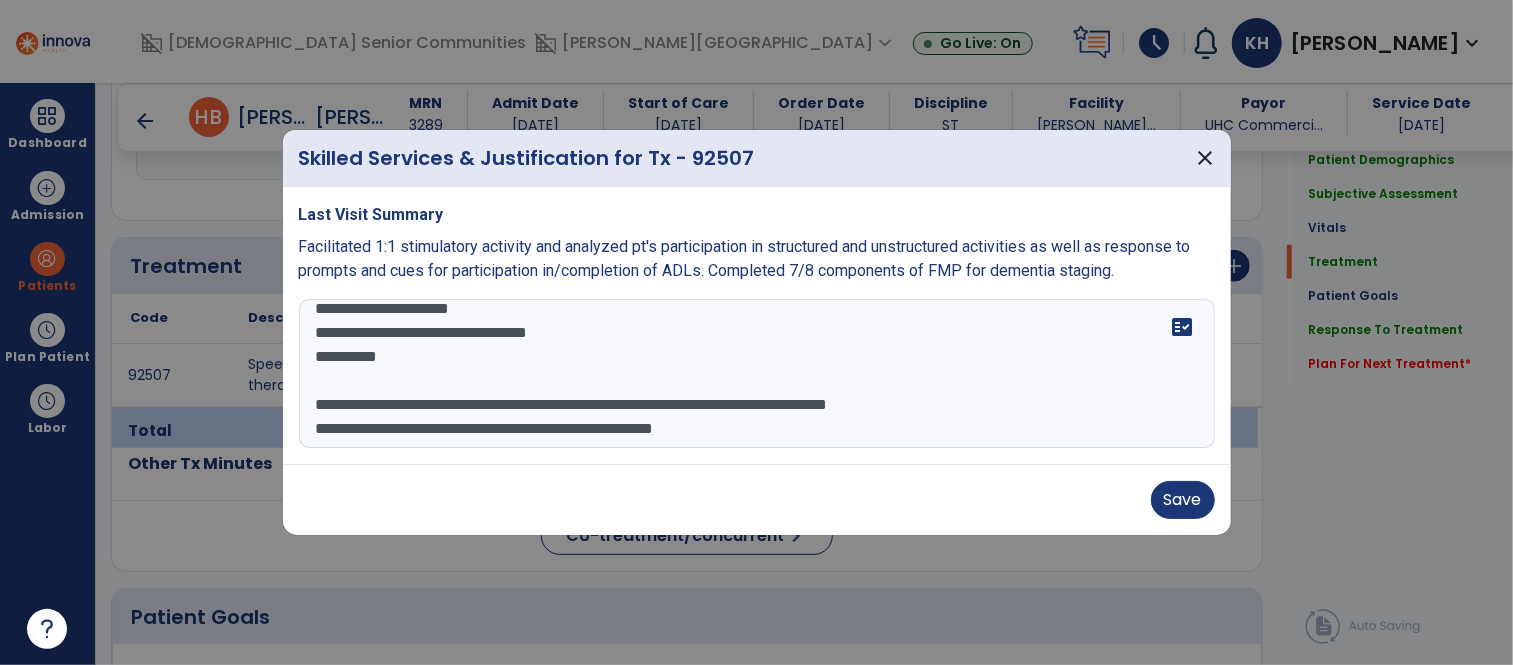 click on "**********" at bounding box center [757, 374] 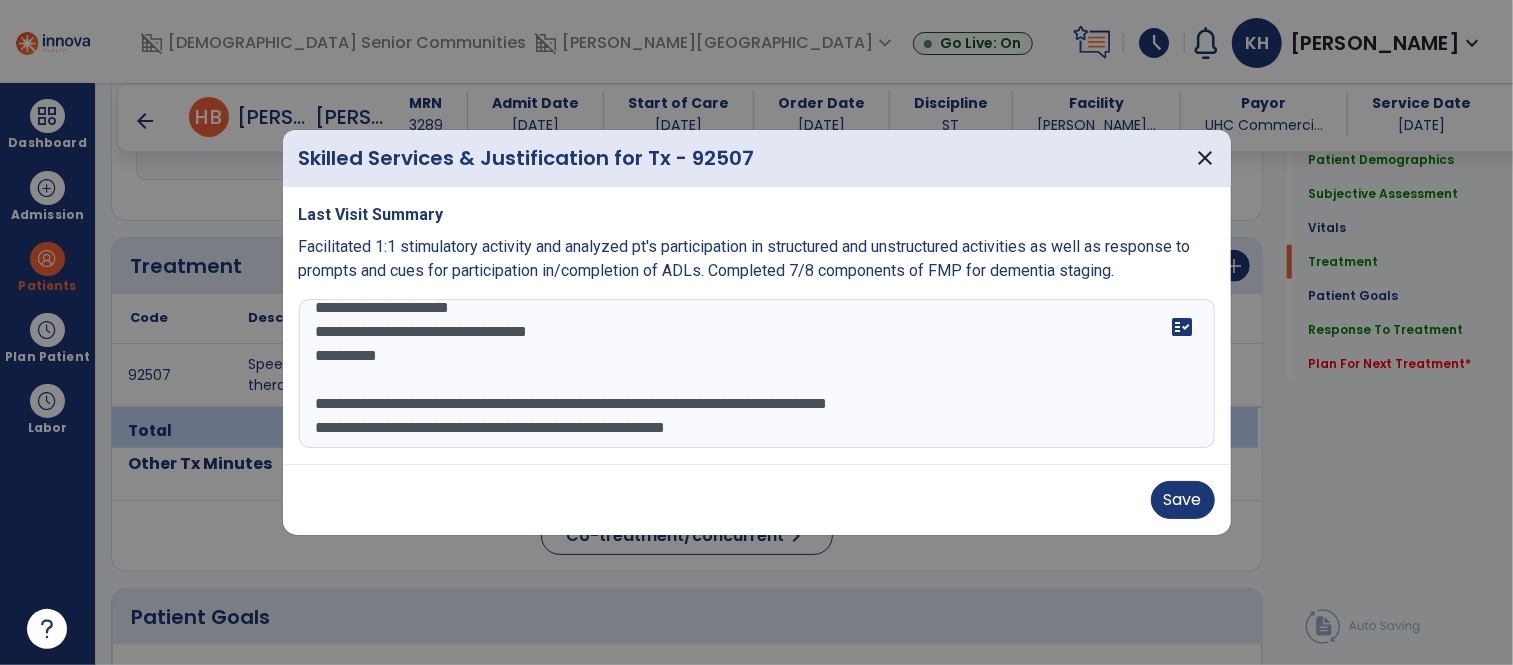 paste on "**********" 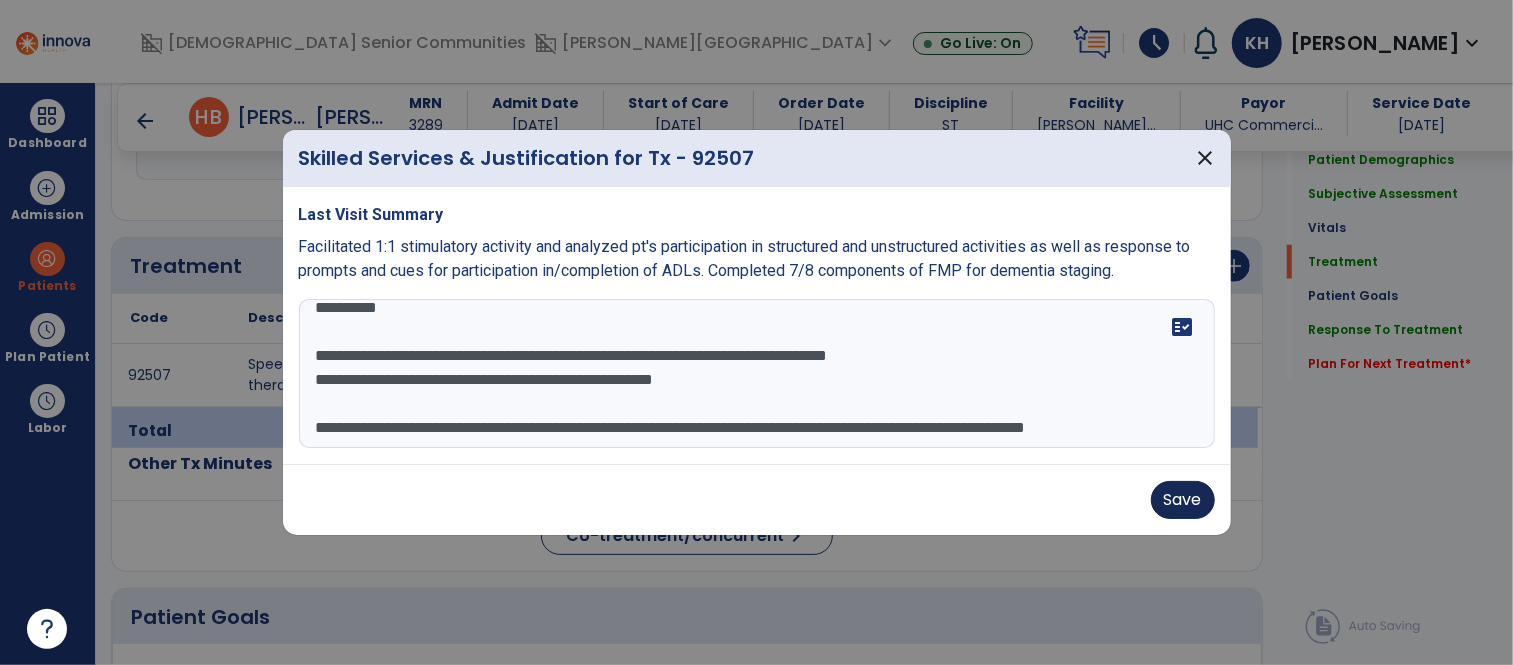 type on "**********" 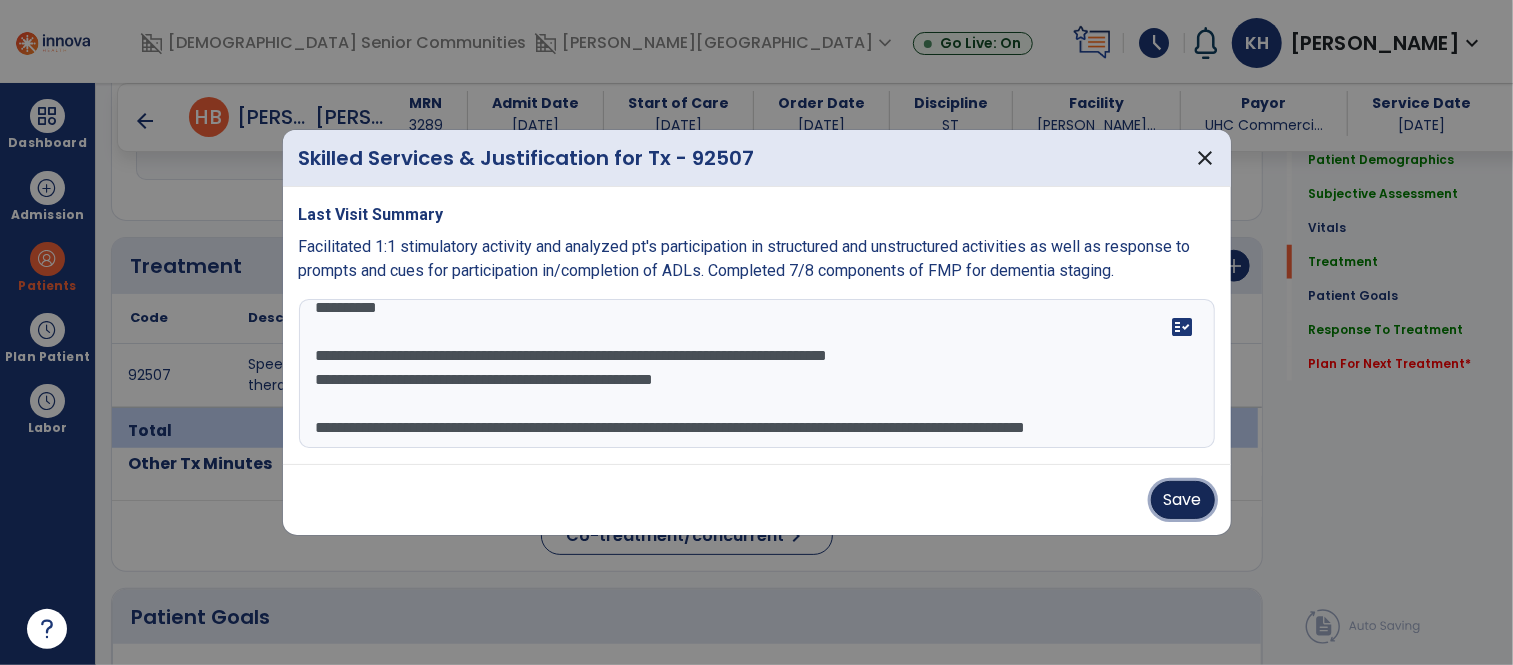 click on "Save" at bounding box center [1183, 500] 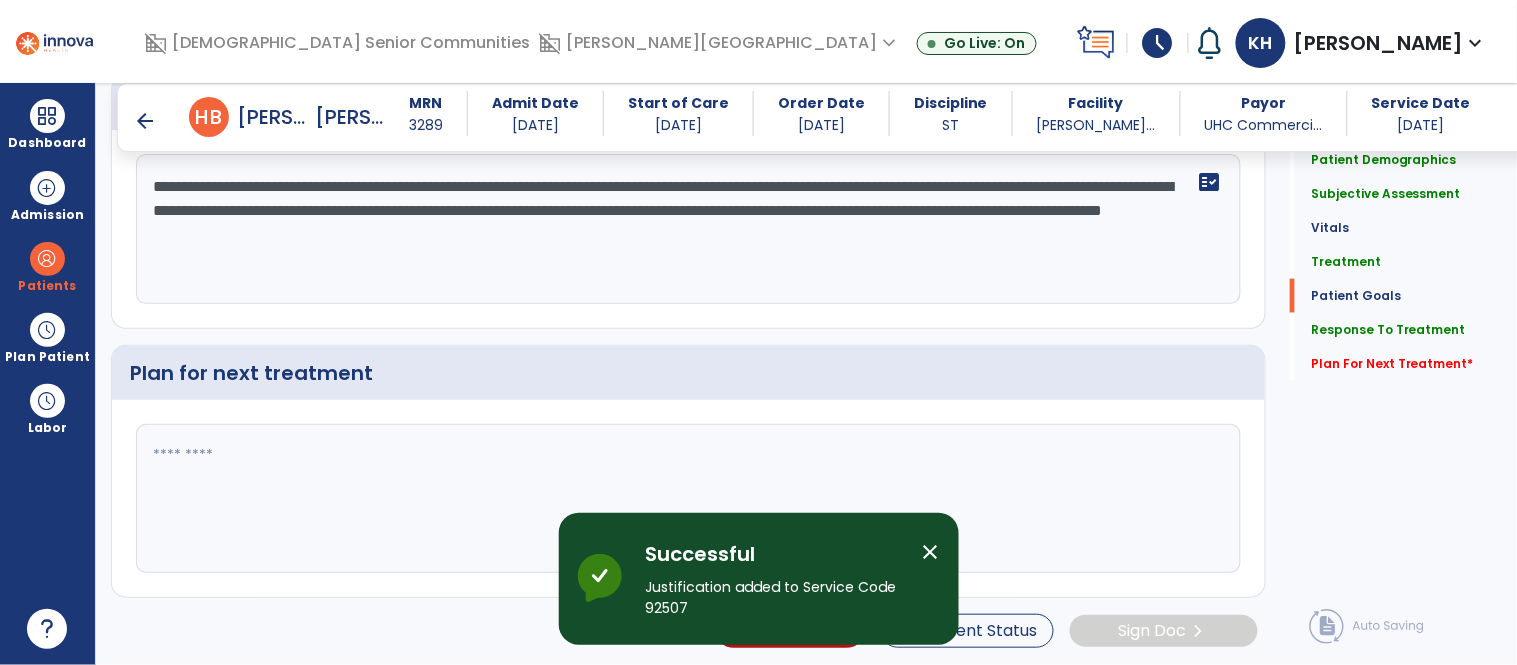 click 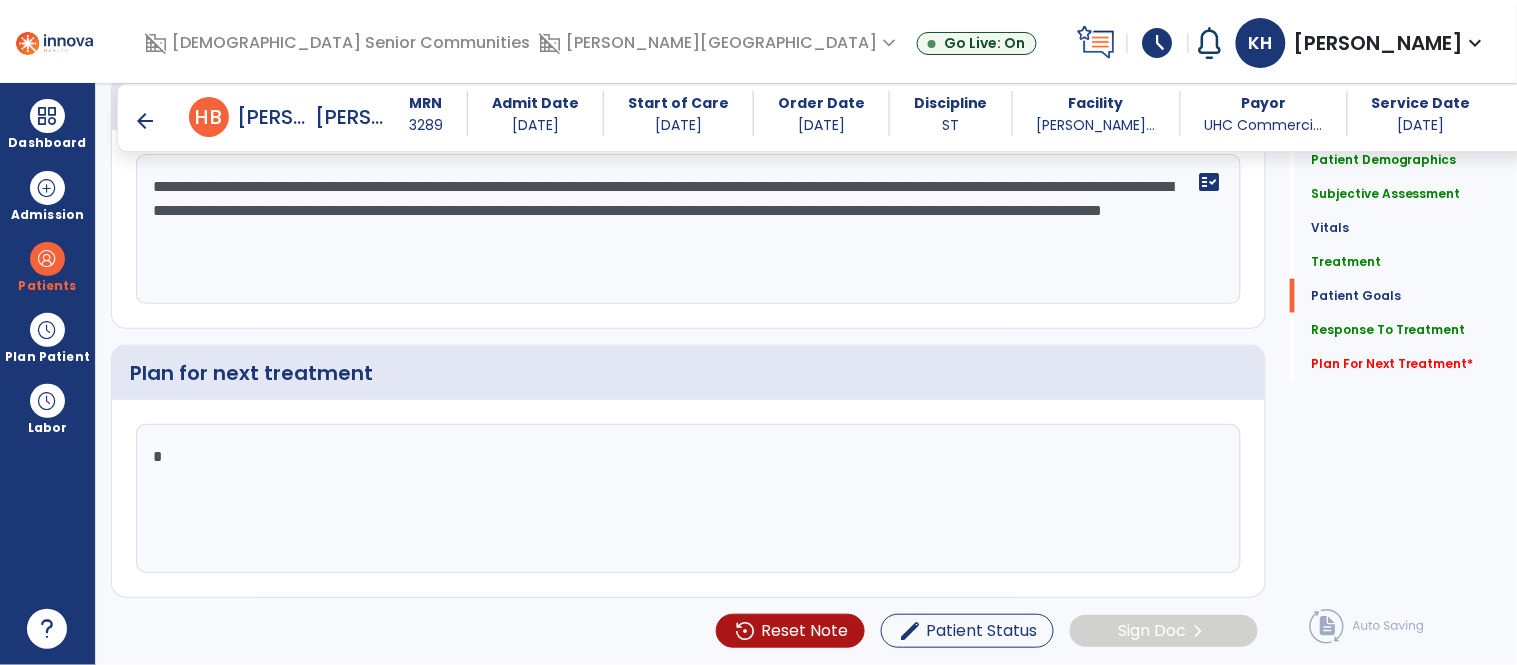 type on "**" 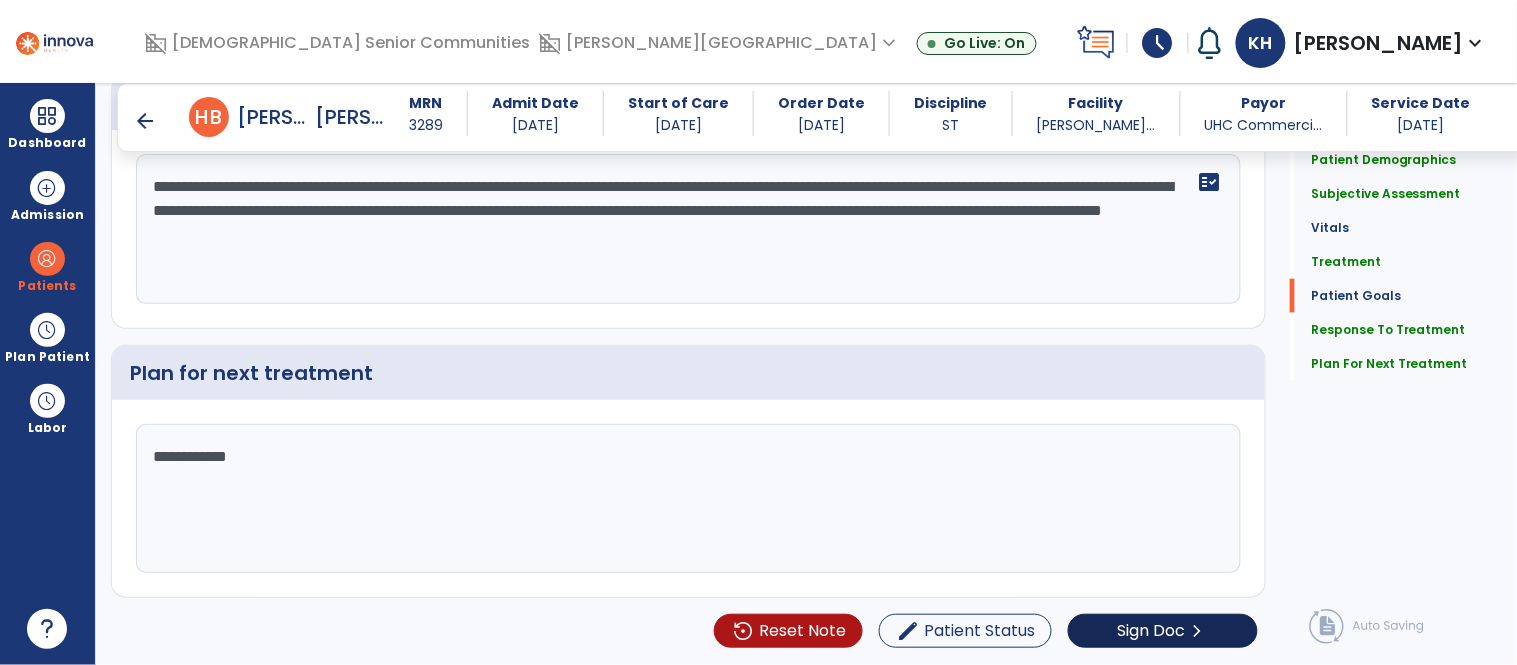 type on "**********" 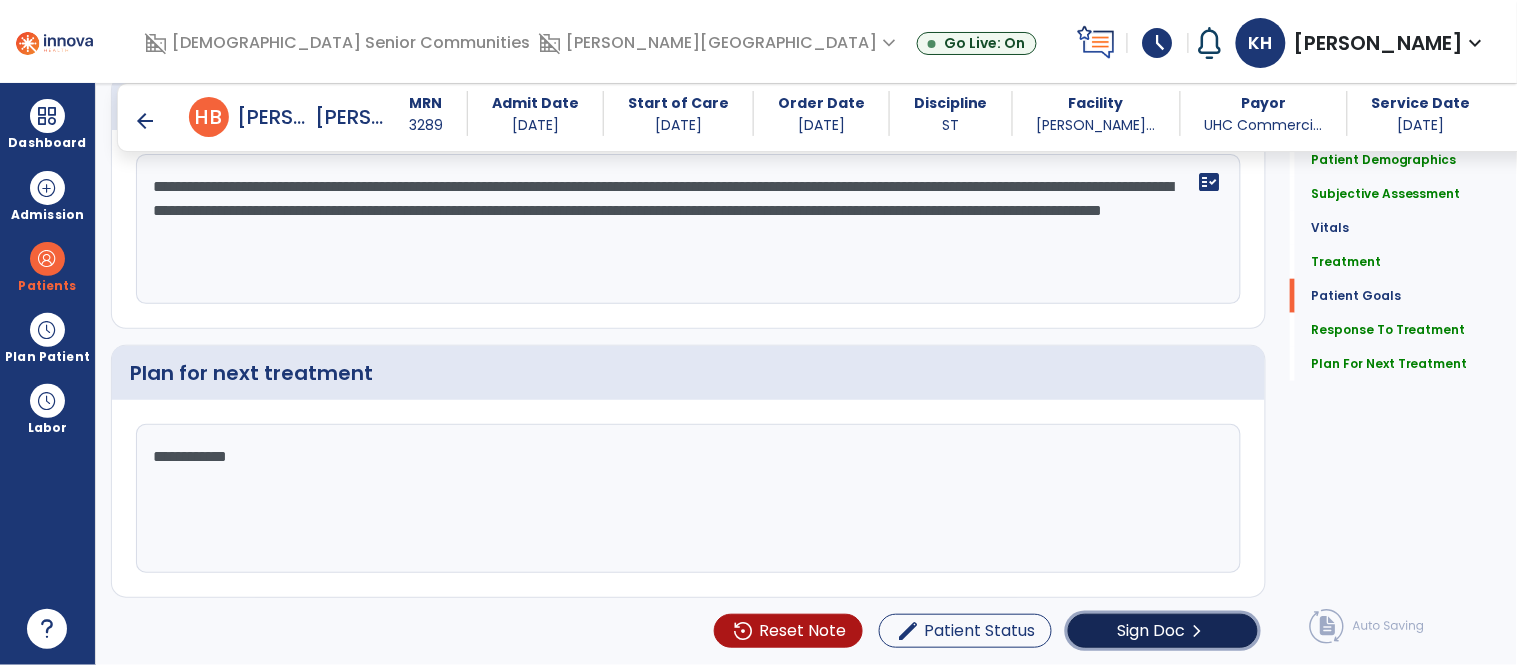 click on "Sign Doc  chevron_right" 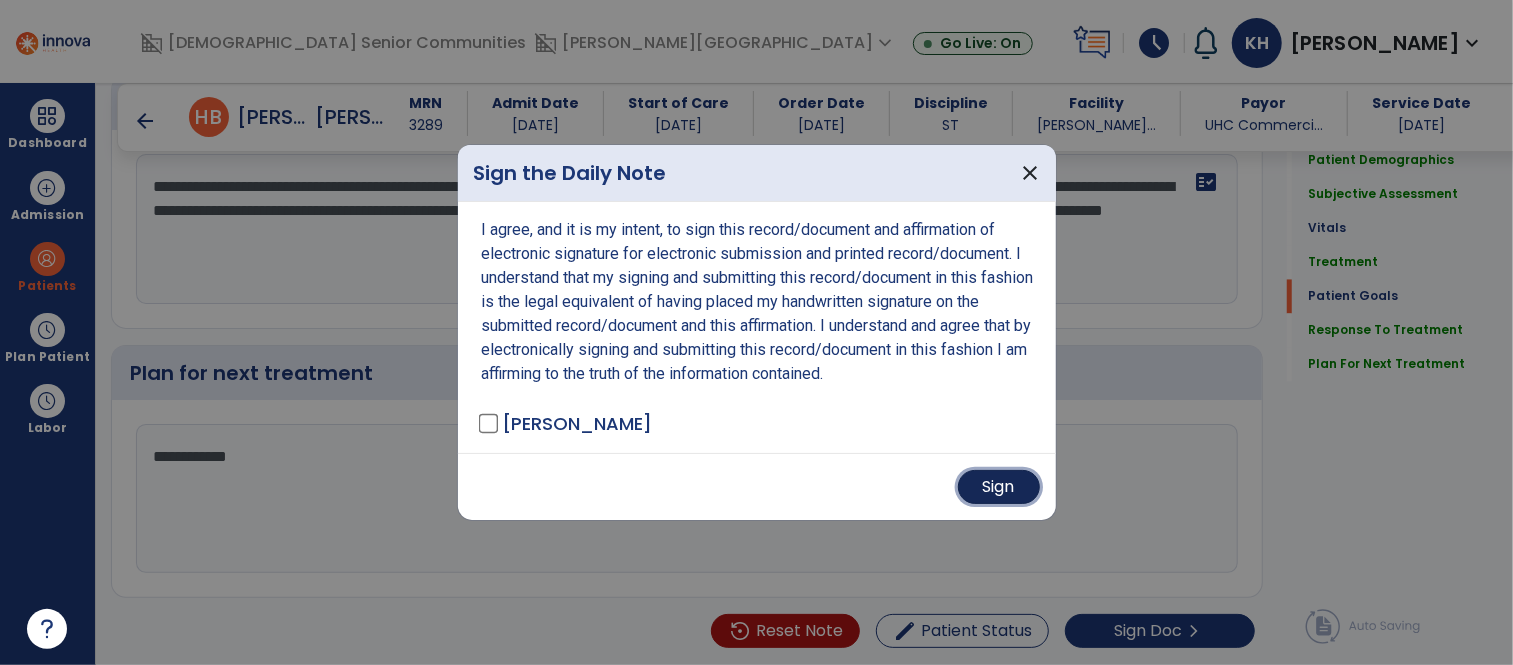 click on "Sign" at bounding box center [999, 487] 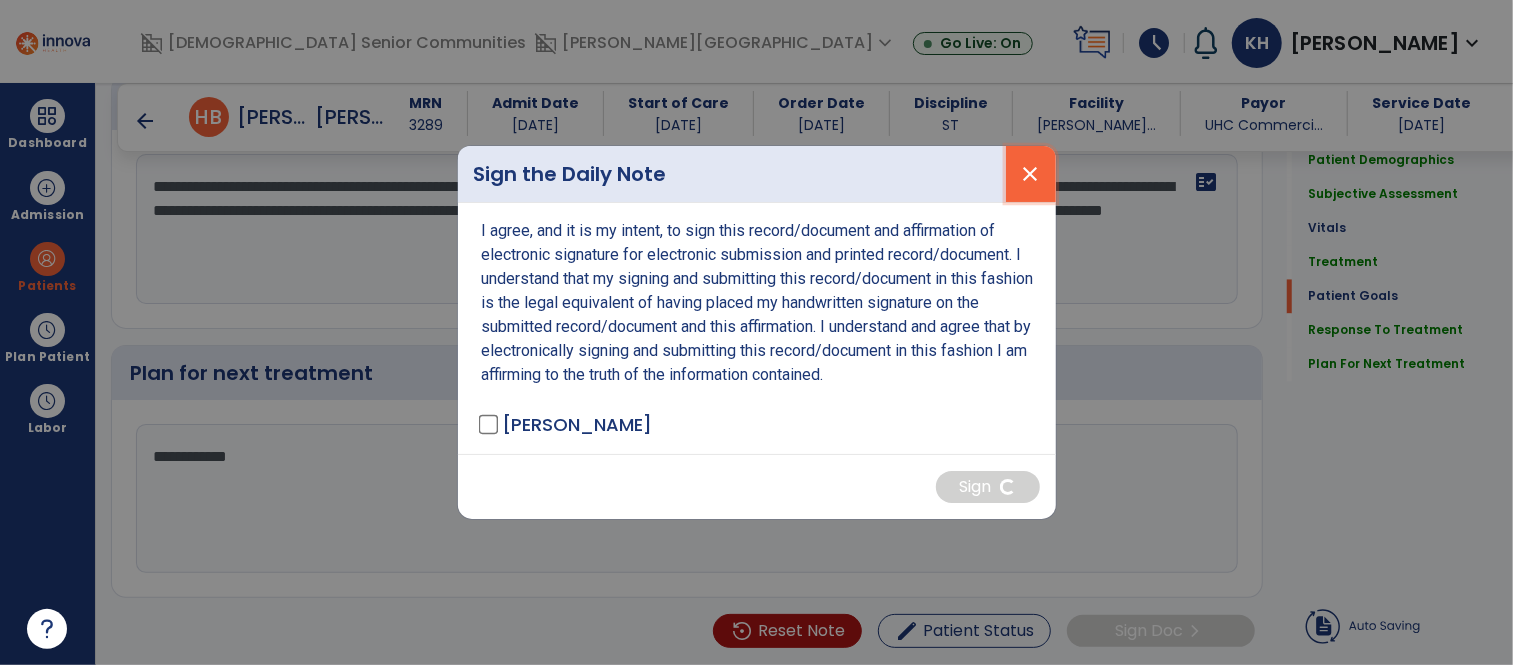 click on "close" at bounding box center (1031, 174) 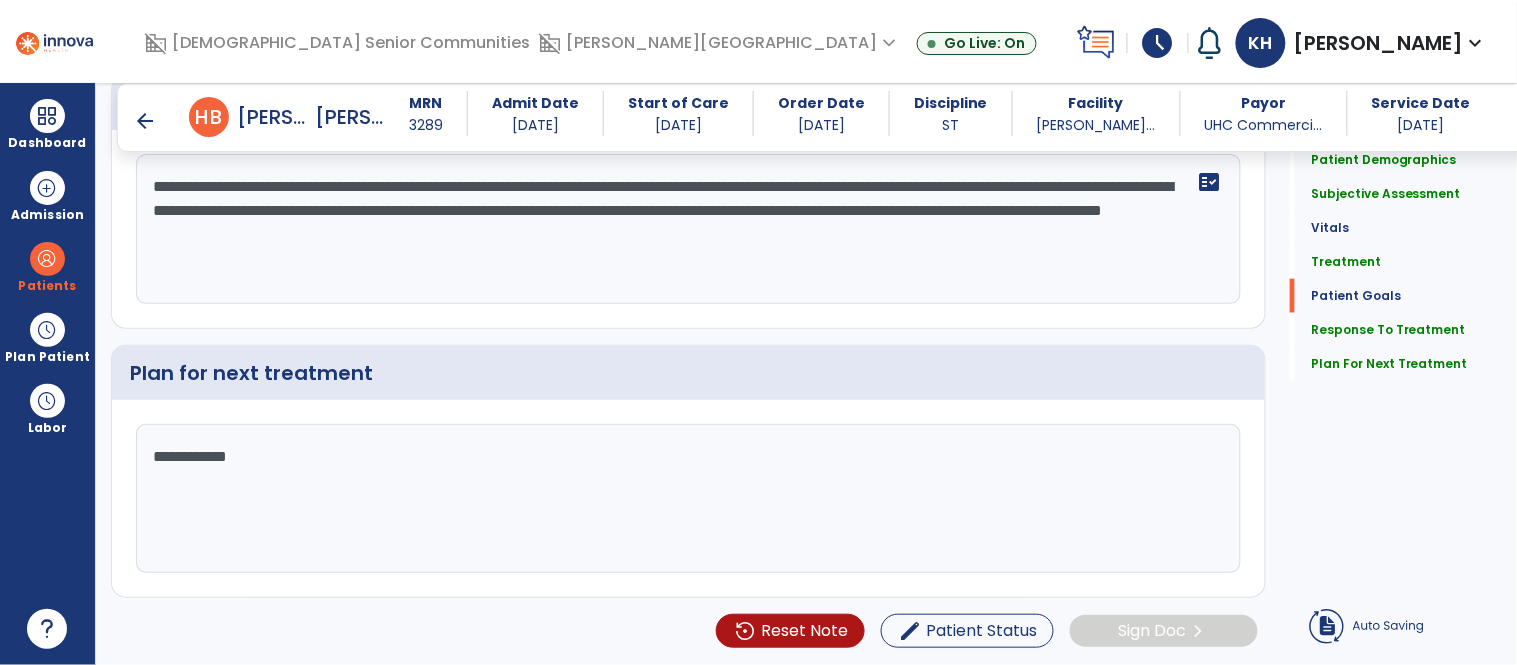 click on "arrow_back" at bounding box center (145, 121) 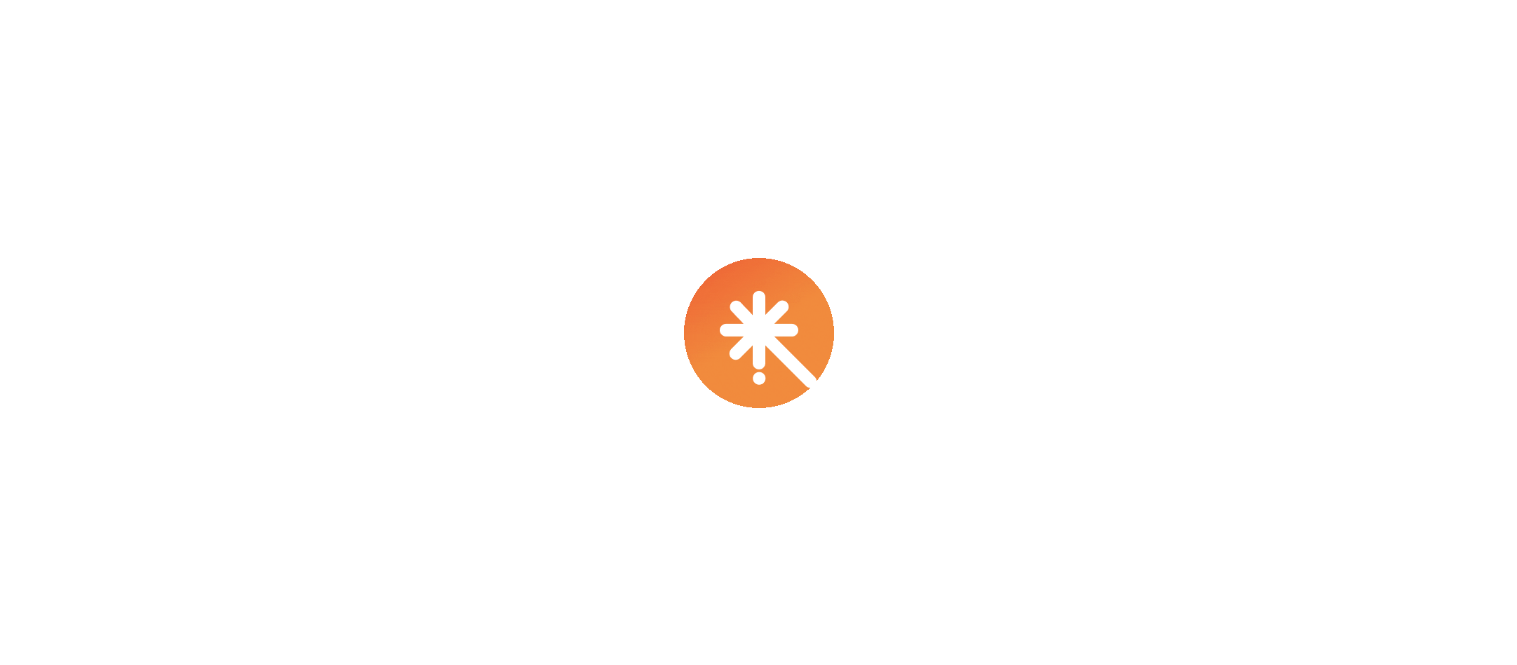 scroll, scrollTop: 0, scrollLeft: 0, axis: both 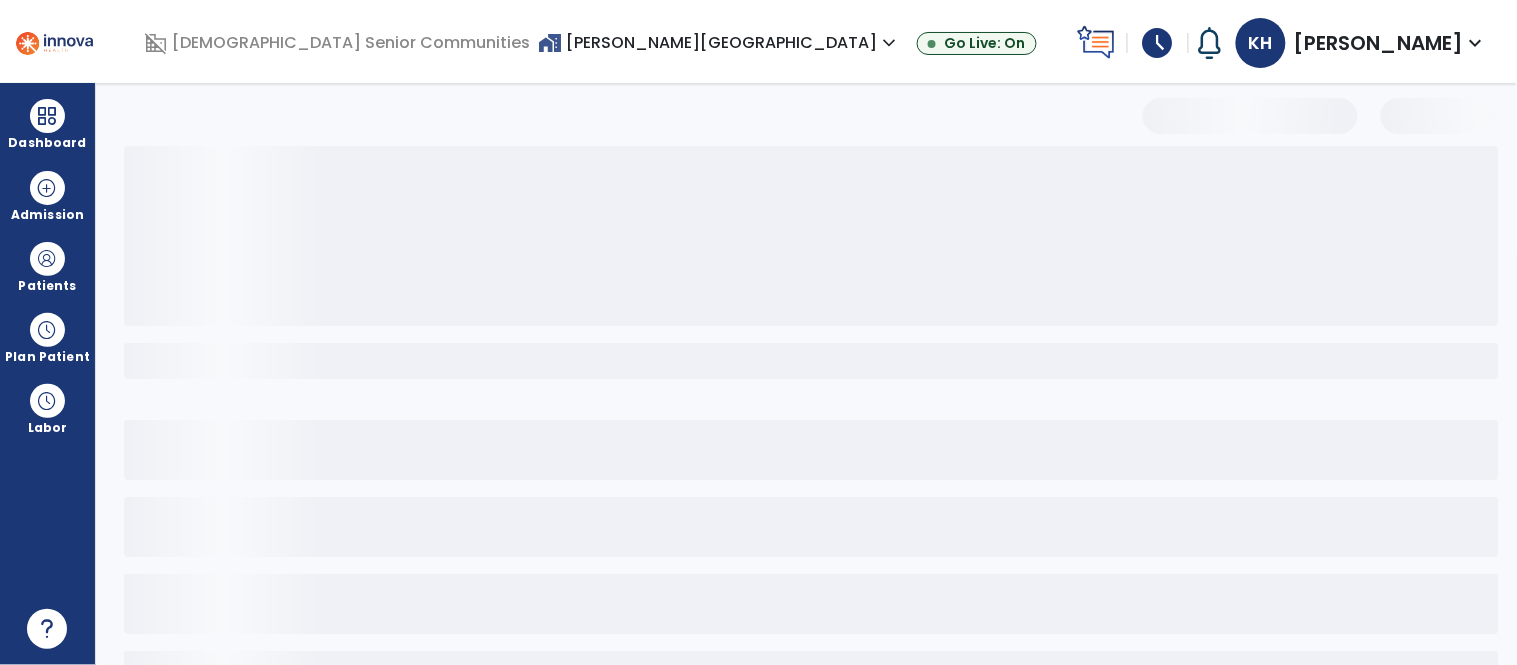 select on "*" 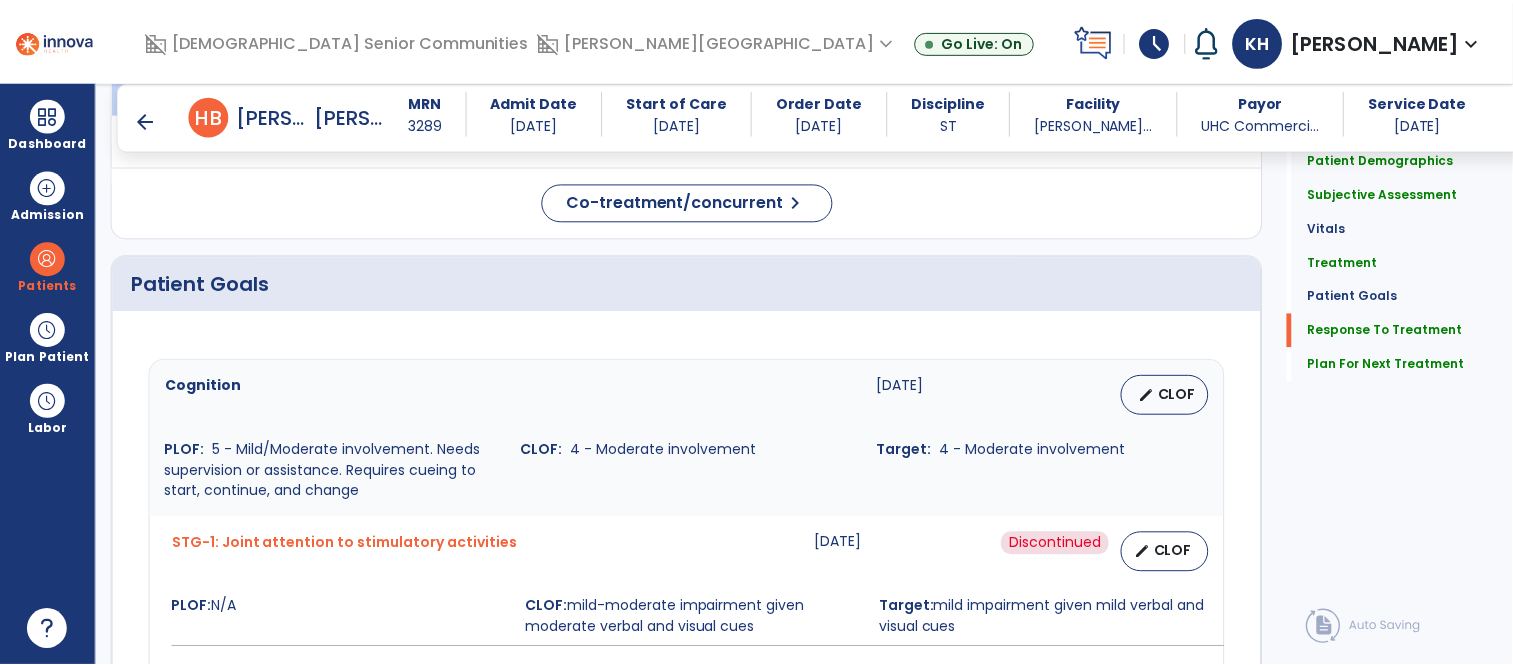 scroll, scrollTop: 2521, scrollLeft: 0, axis: vertical 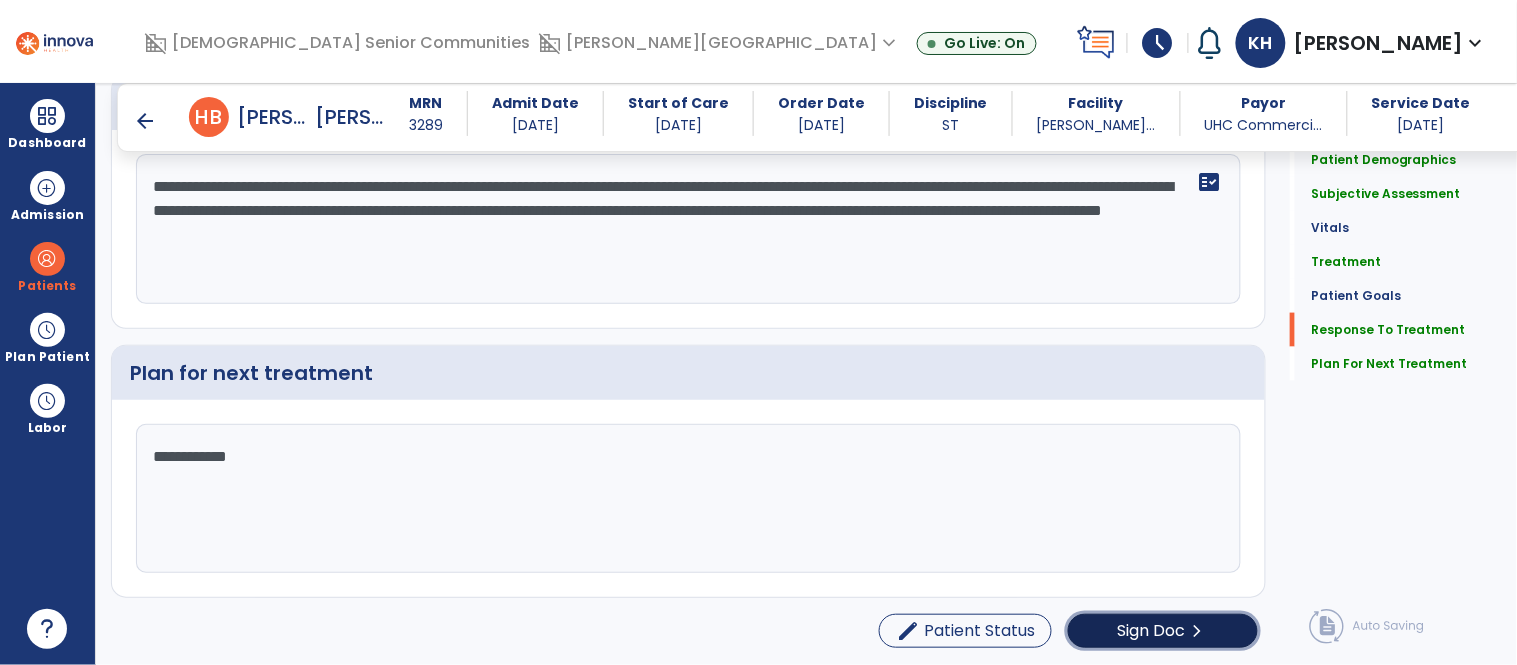 click on "chevron_right" 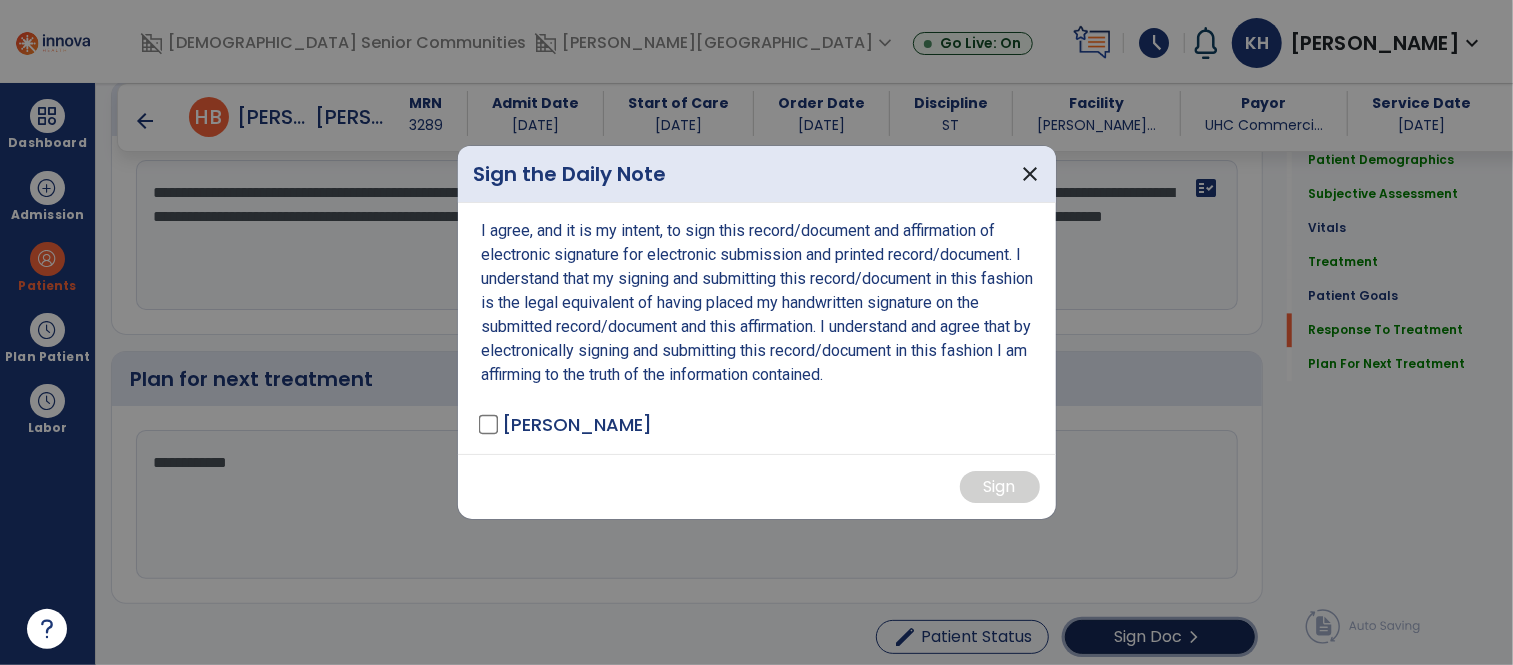 scroll, scrollTop: 2521, scrollLeft: 0, axis: vertical 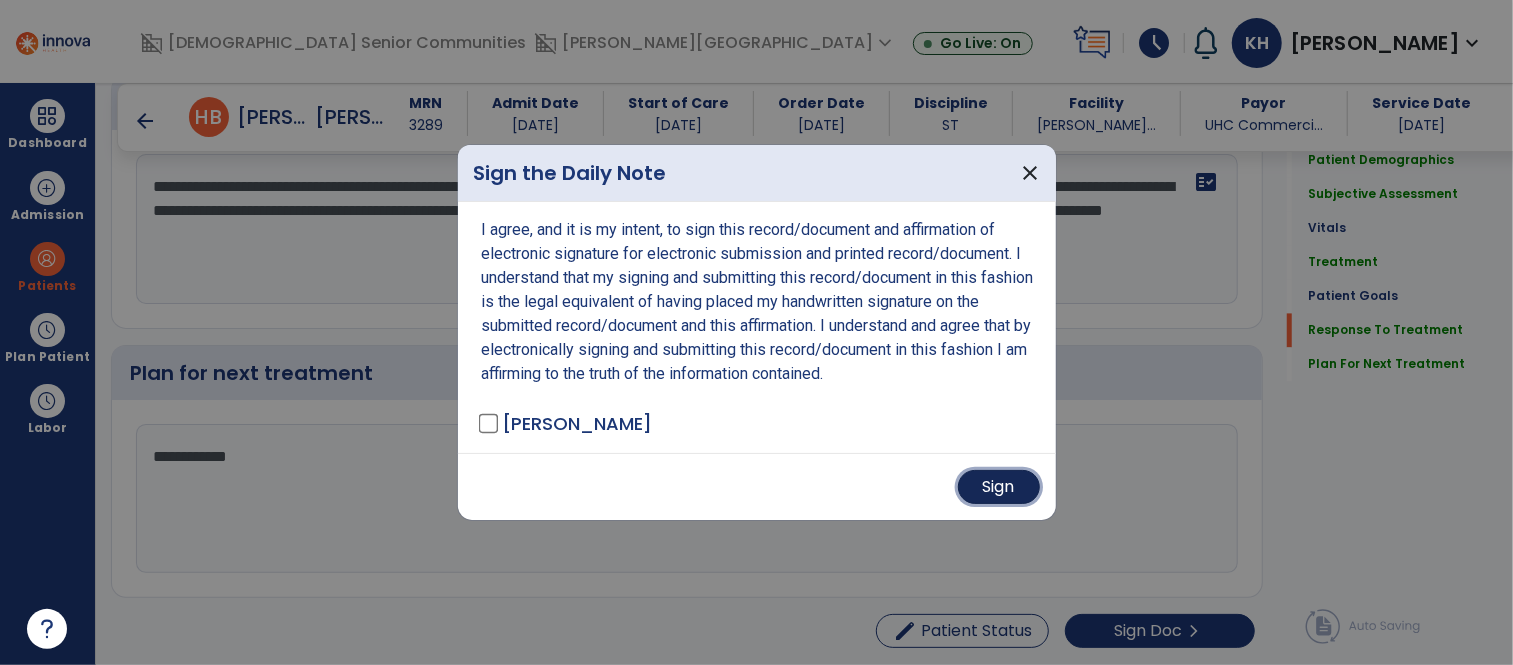 click on "Sign" at bounding box center (999, 487) 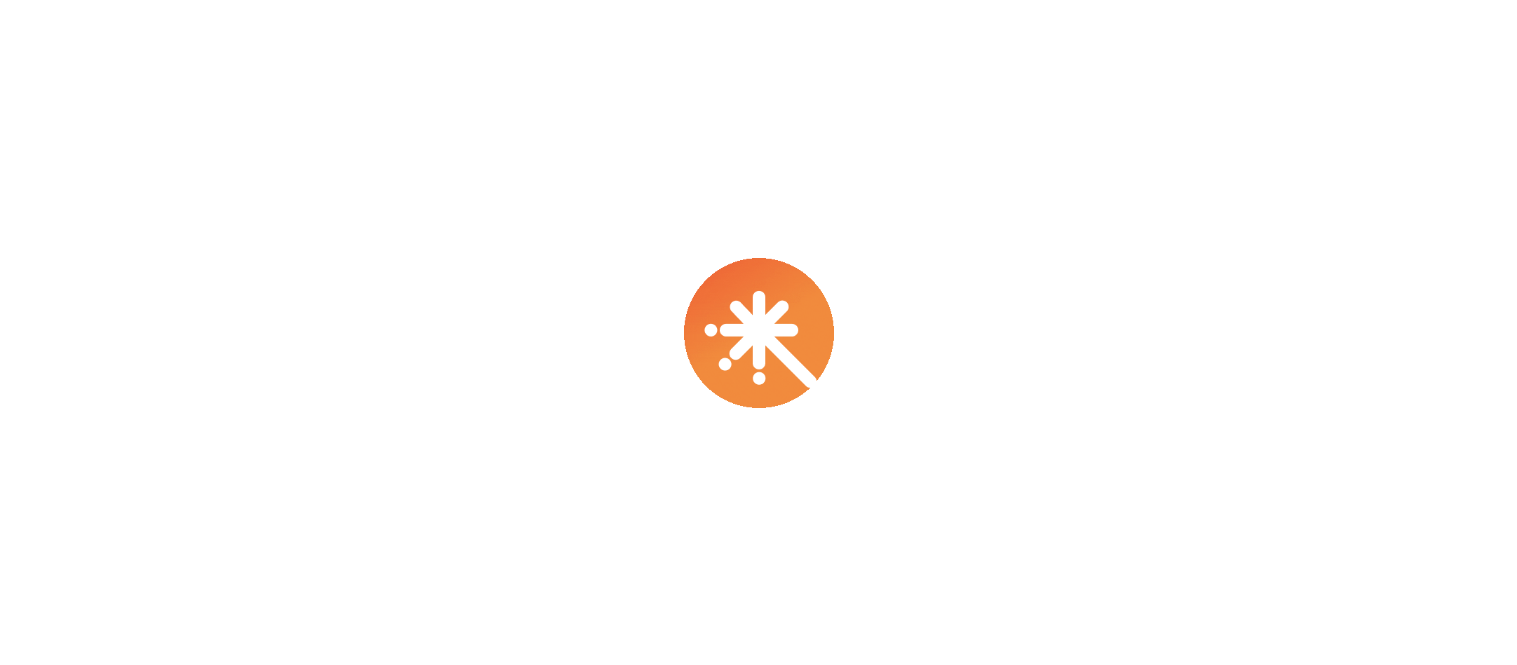 scroll, scrollTop: 0, scrollLeft: 0, axis: both 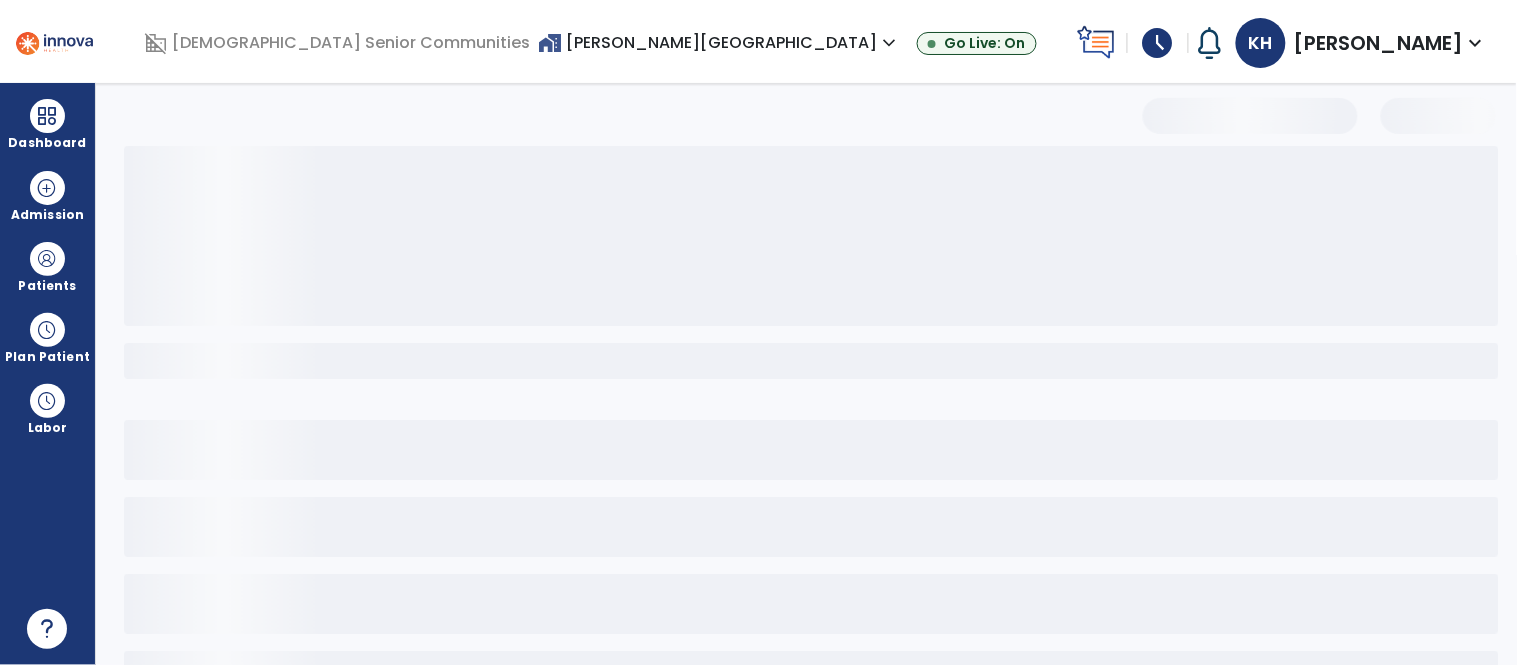 select on "*" 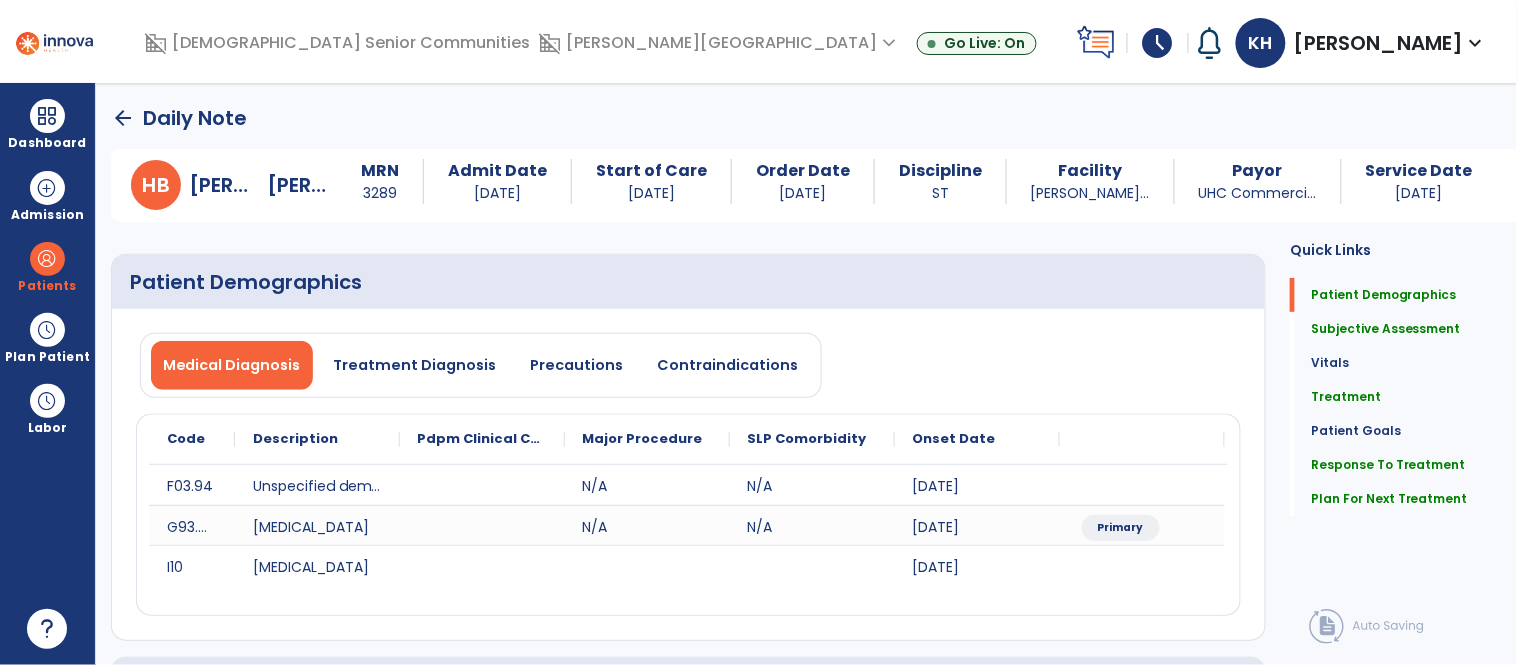 click on "arrow_back" 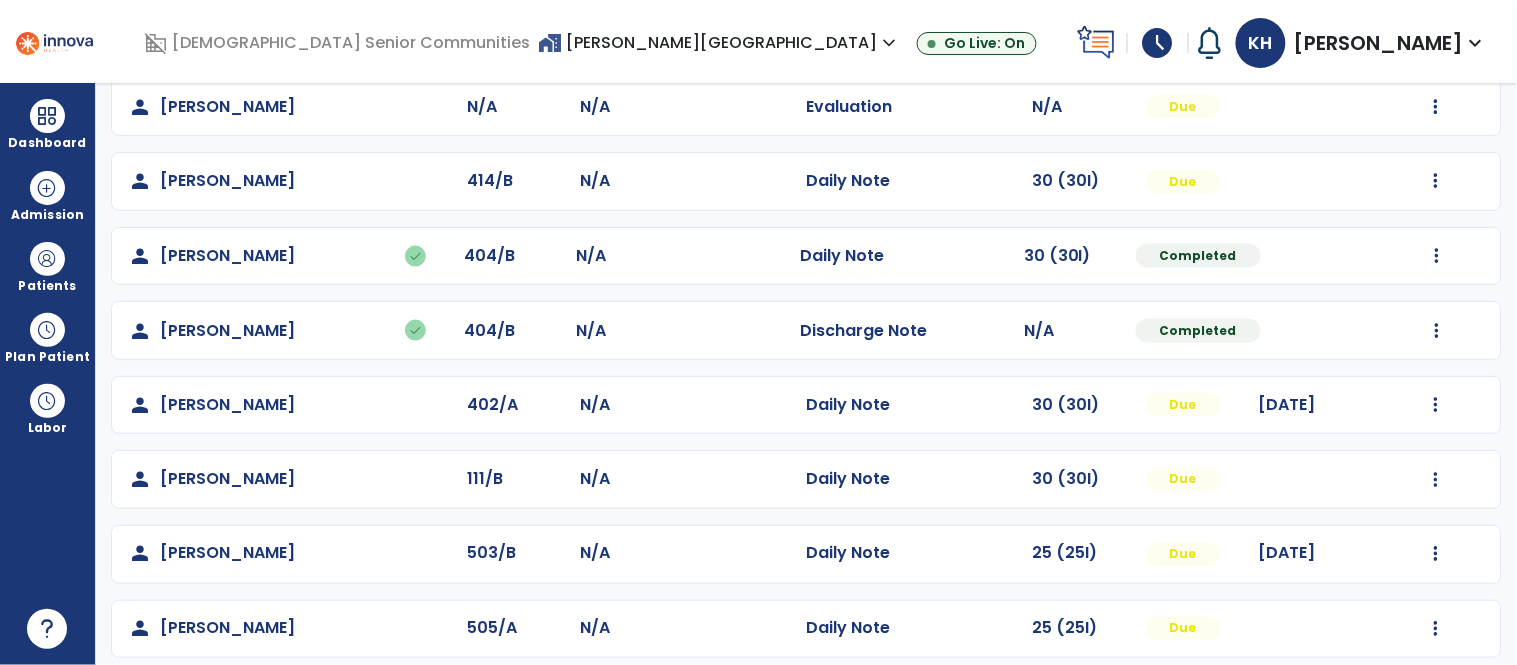 scroll, scrollTop: 642, scrollLeft: 0, axis: vertical 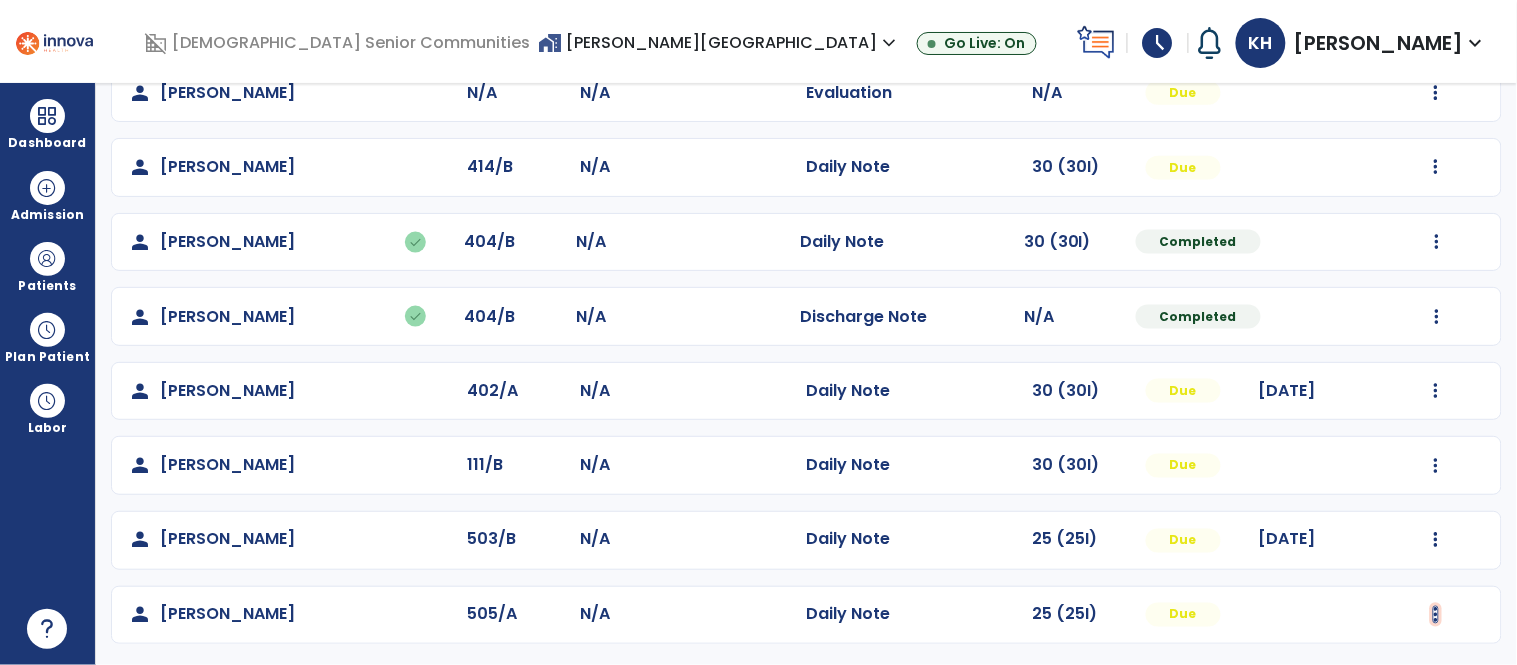 click at bounding box center (1436, -354) 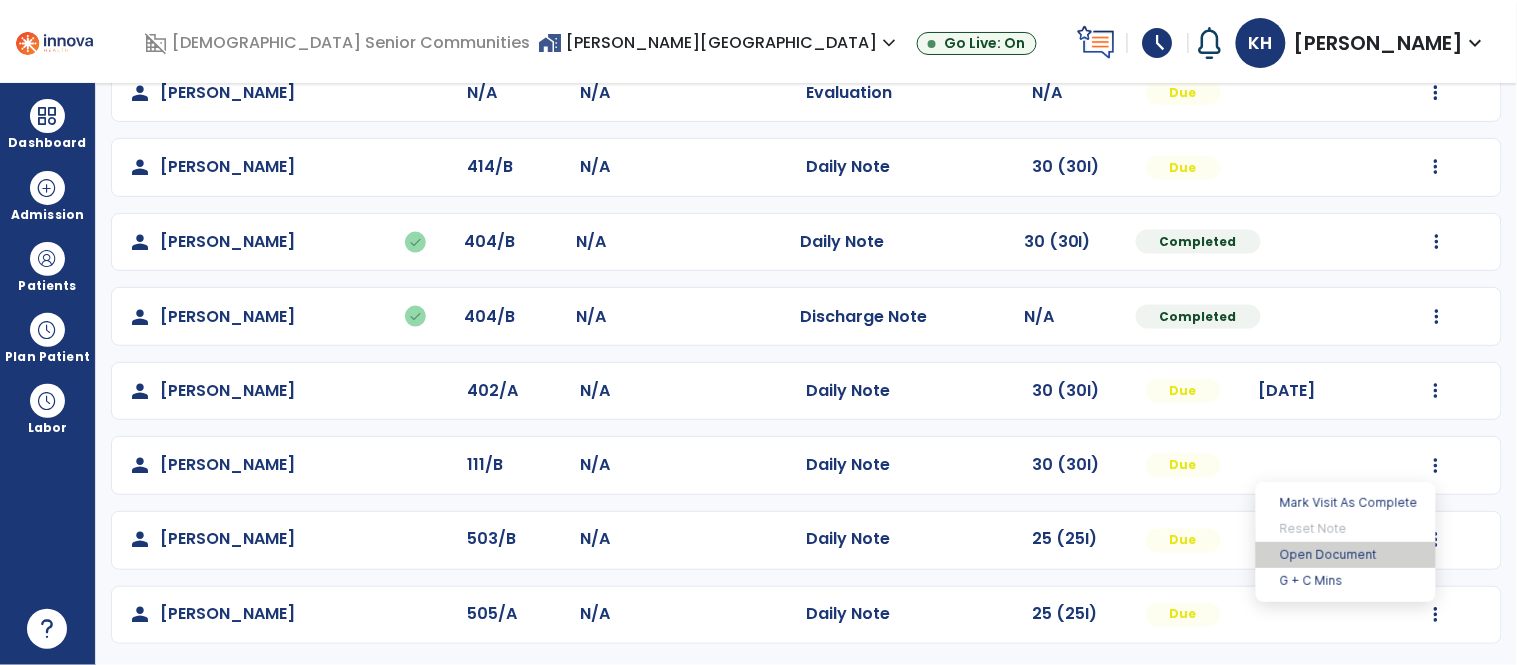 click on "Open Document" at bounding box center (1346, 555) 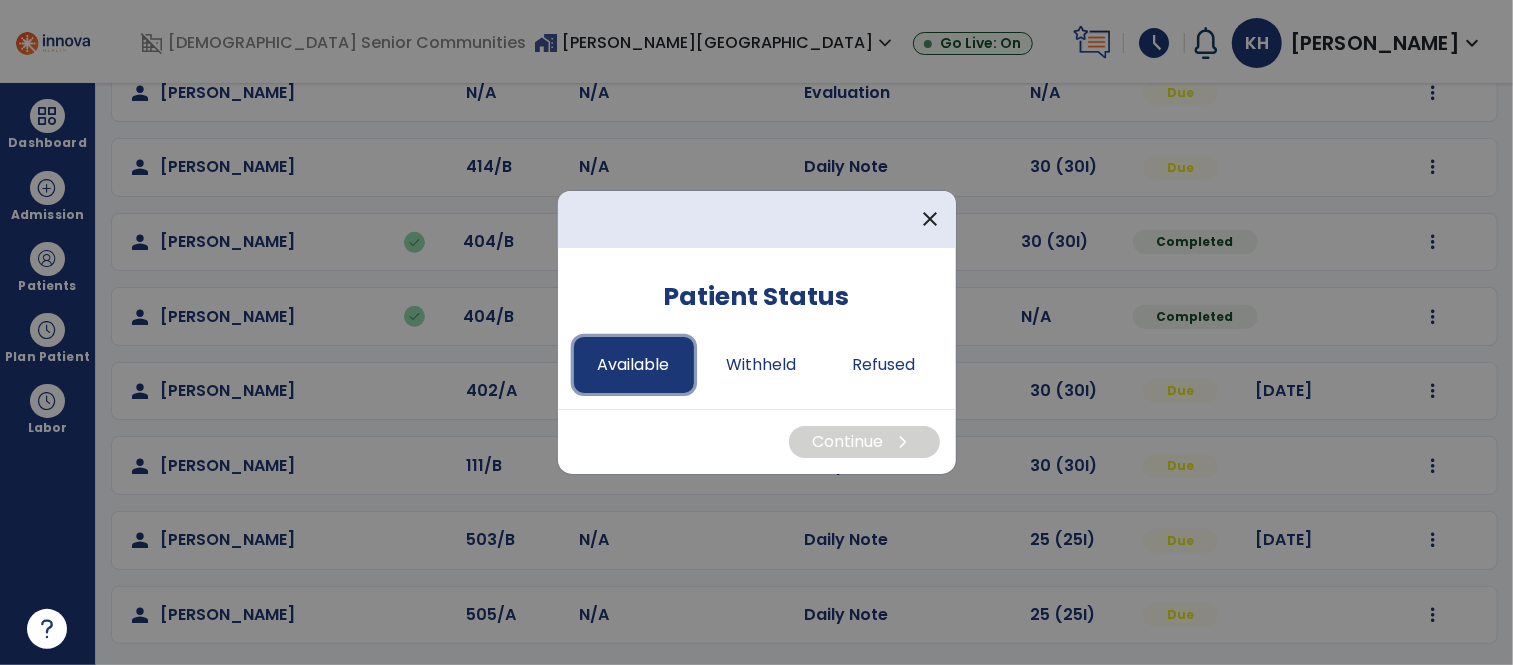 click on "Available" at bounding box center (634, 365) 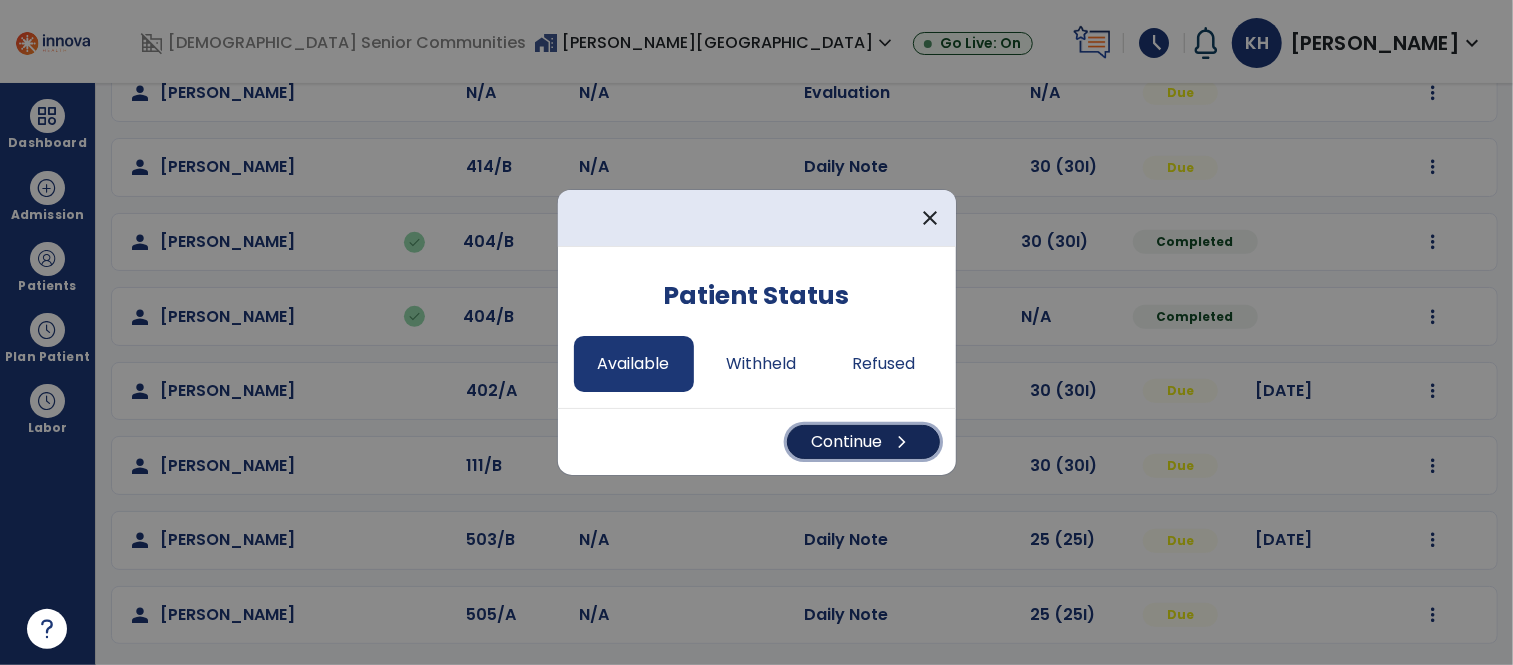 click on "chevron_right" at bounding box center (903, 442) 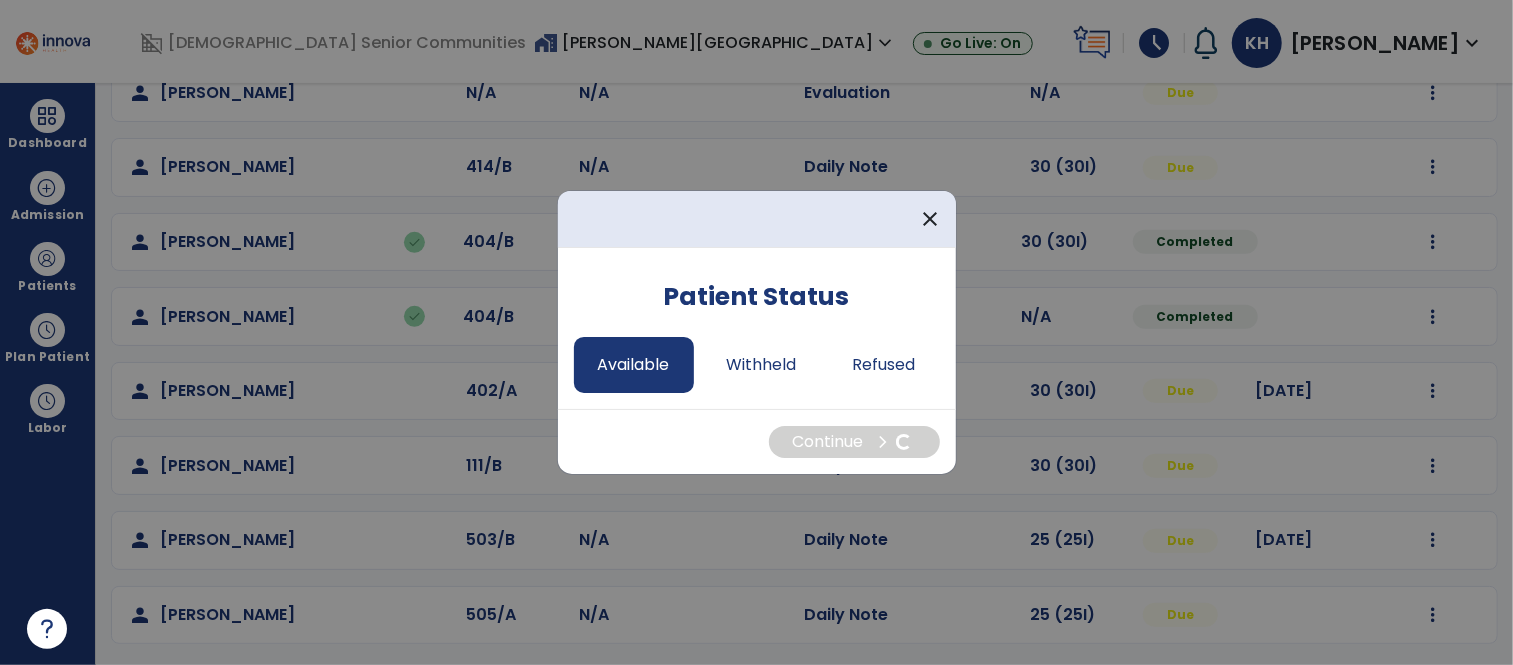 select on "*" 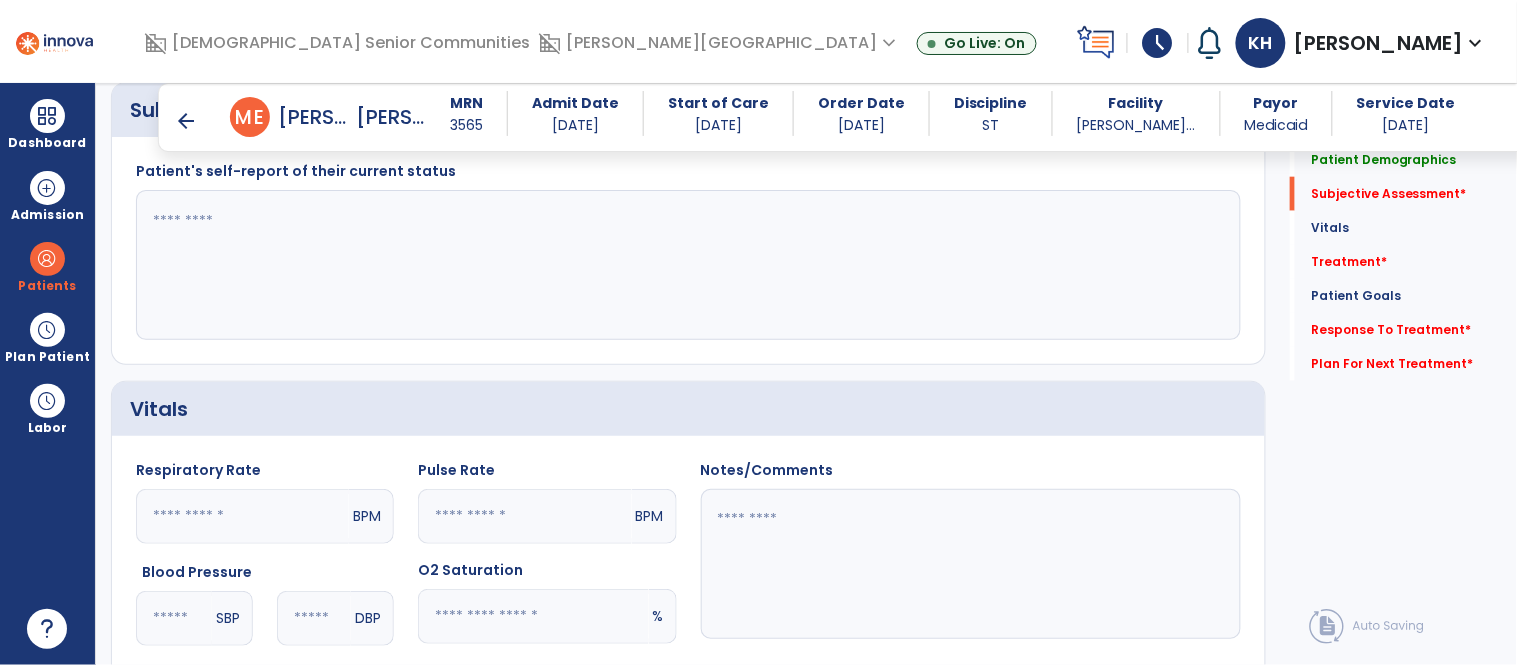 scroll, scrollTop: 441, scrollLeft: 0, axis: vertical 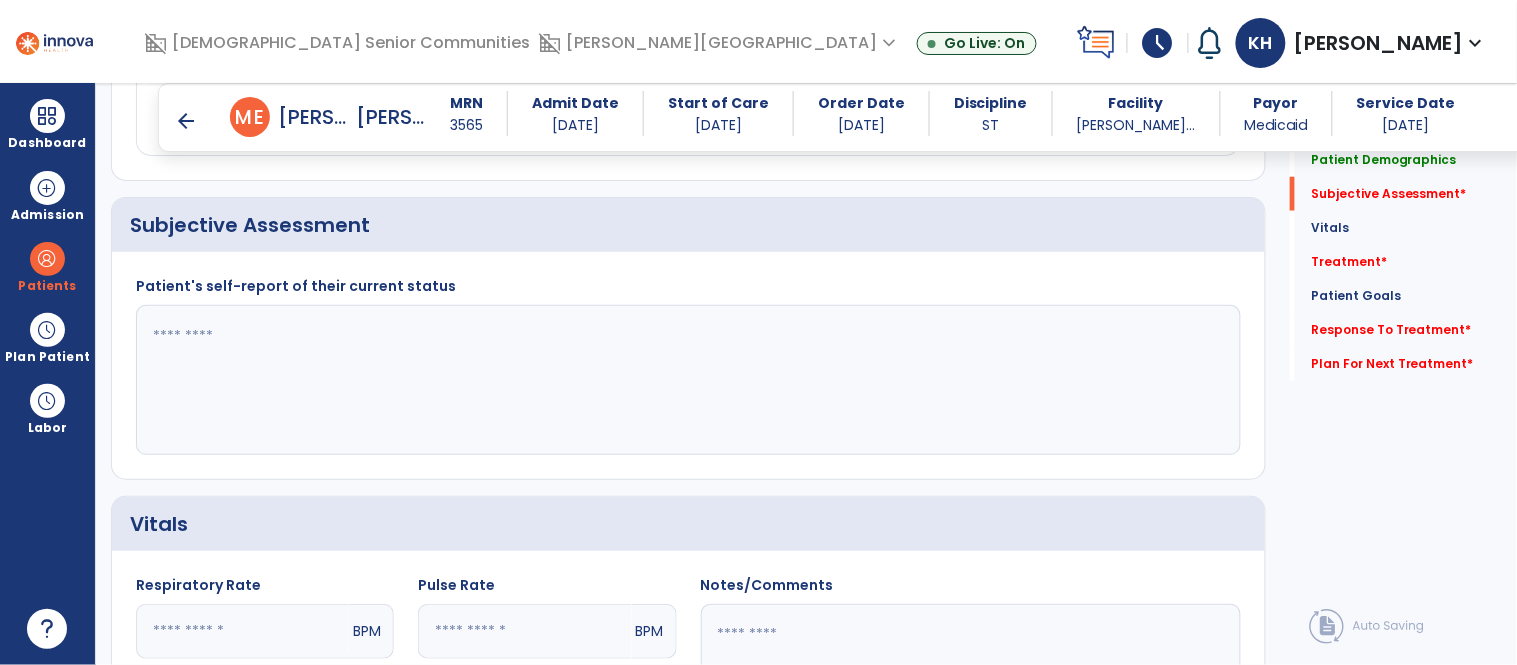 click 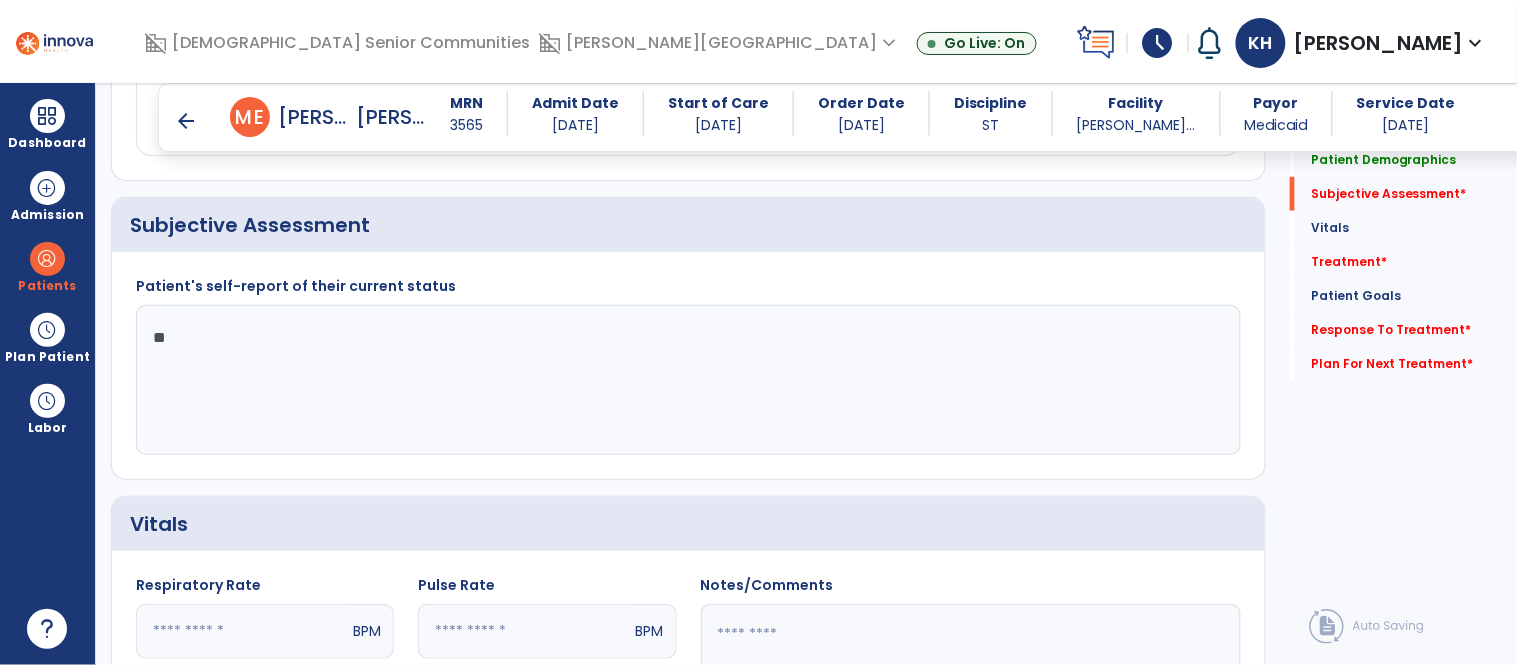 type on "*" 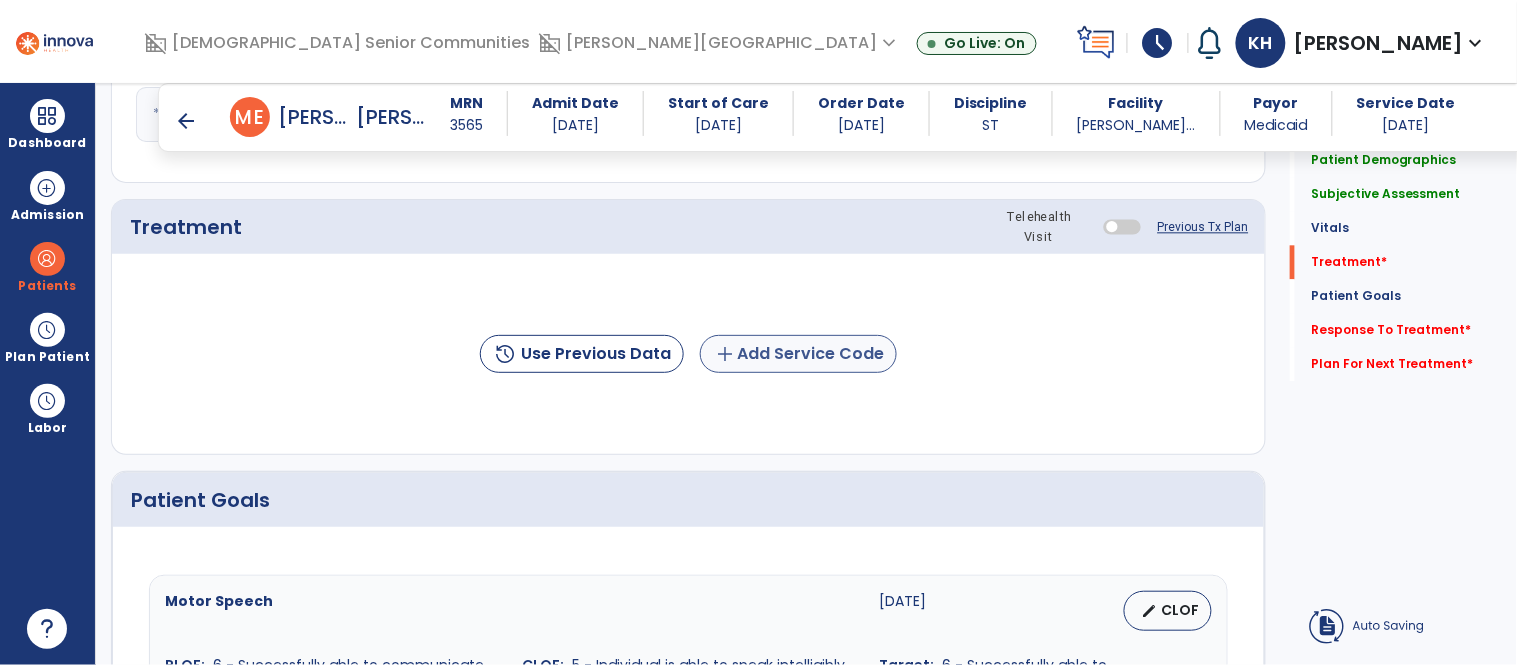 type on "**********" 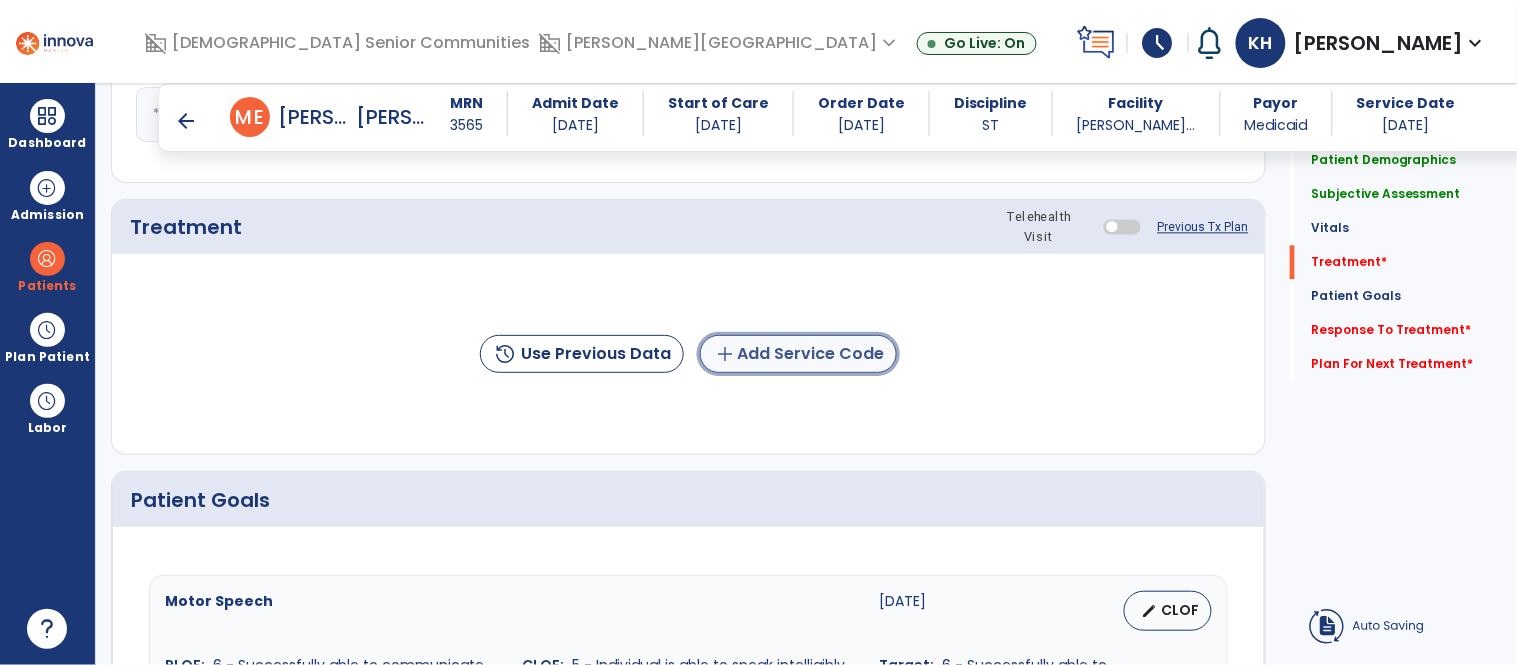 click on "add  Add Service Code" 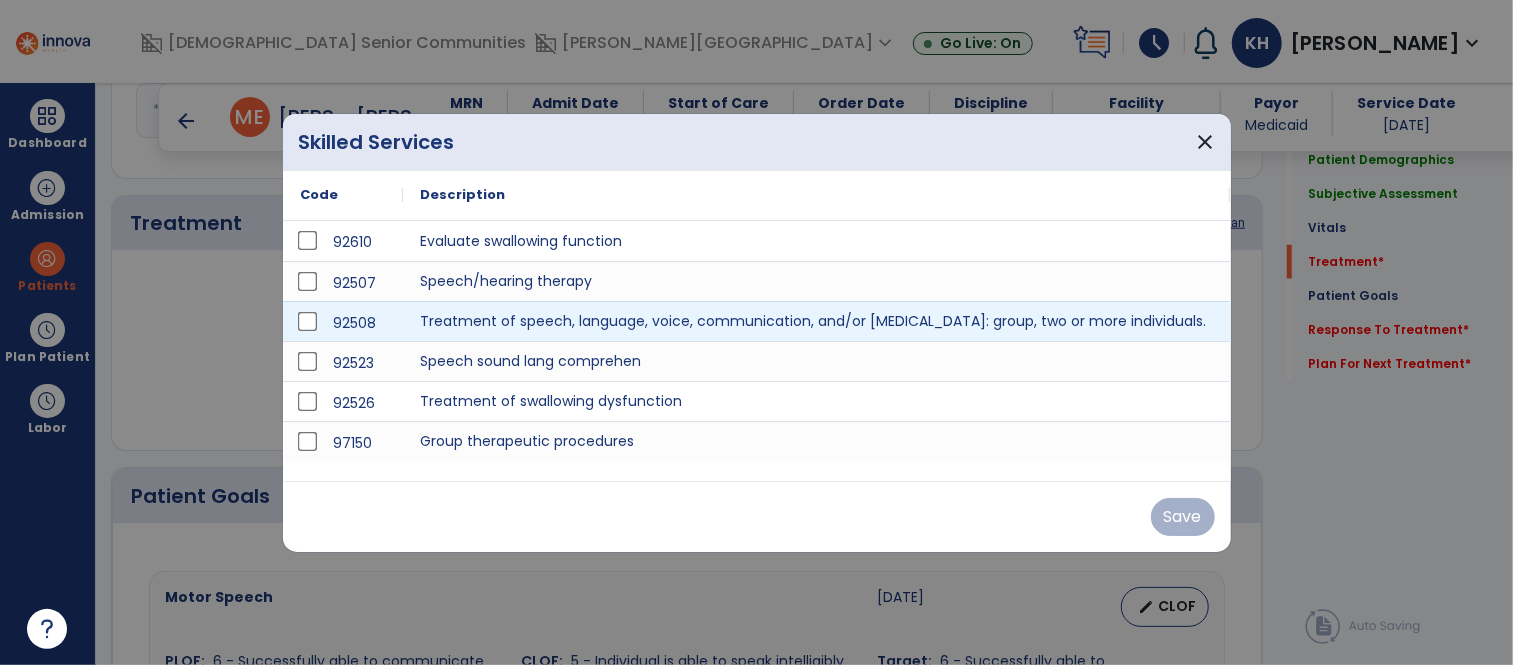 scroll, scrollTop: 1160, scrollLeft: 0, axis: vertical 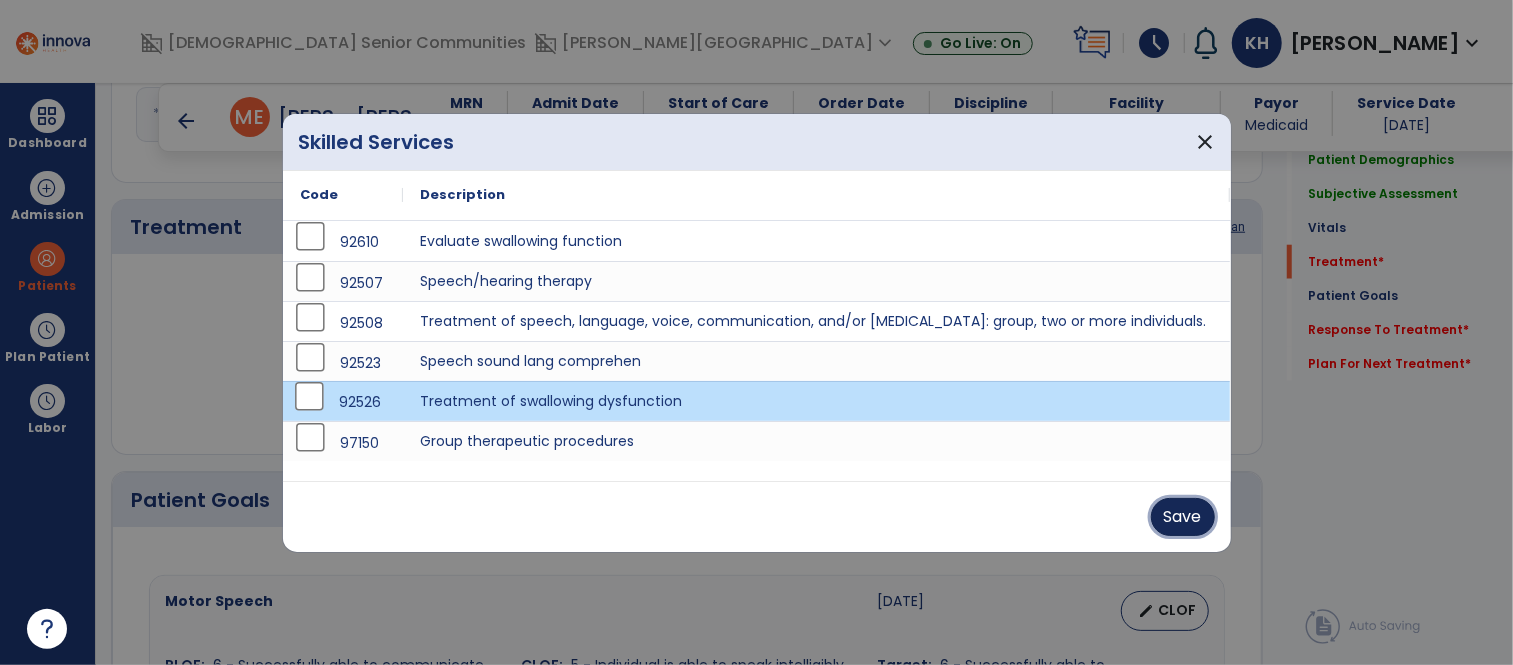 click on "Save" at bounding box center (1183, 517) 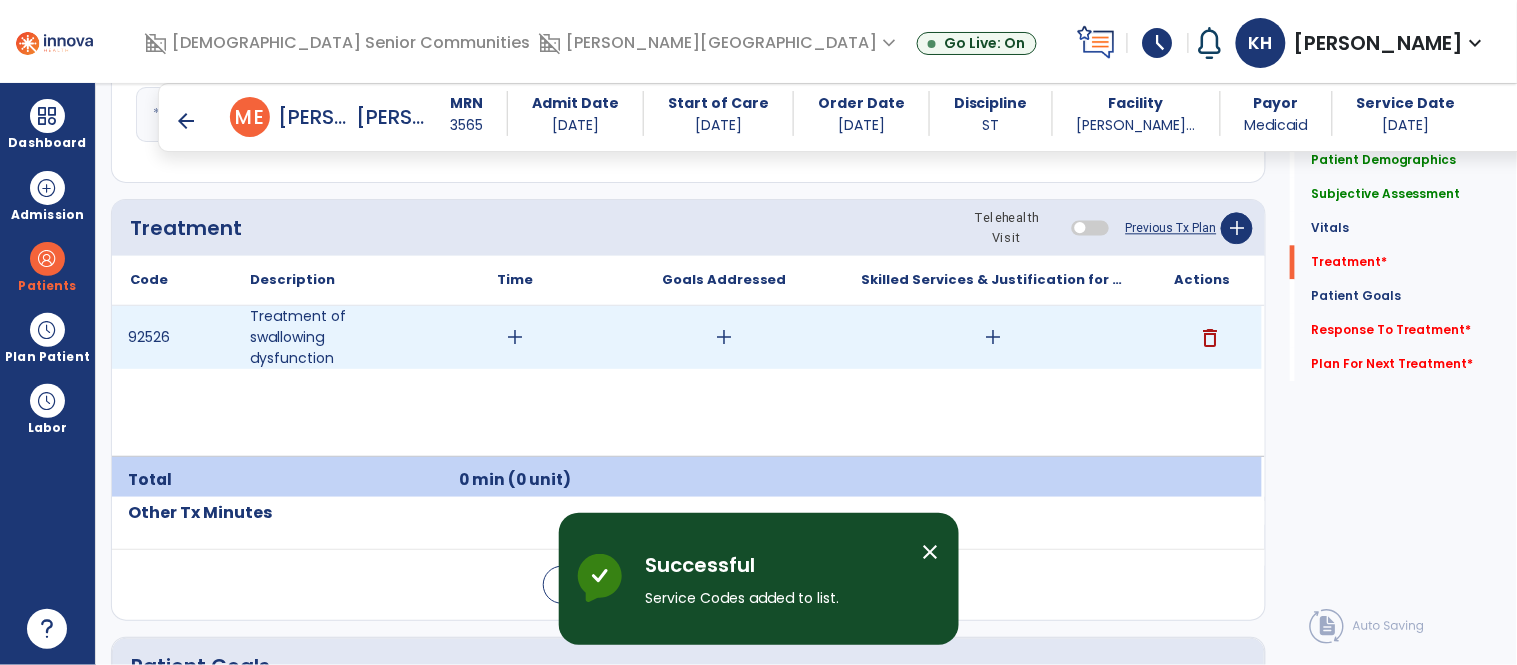 click on "add" at bounding box center (515, 337) 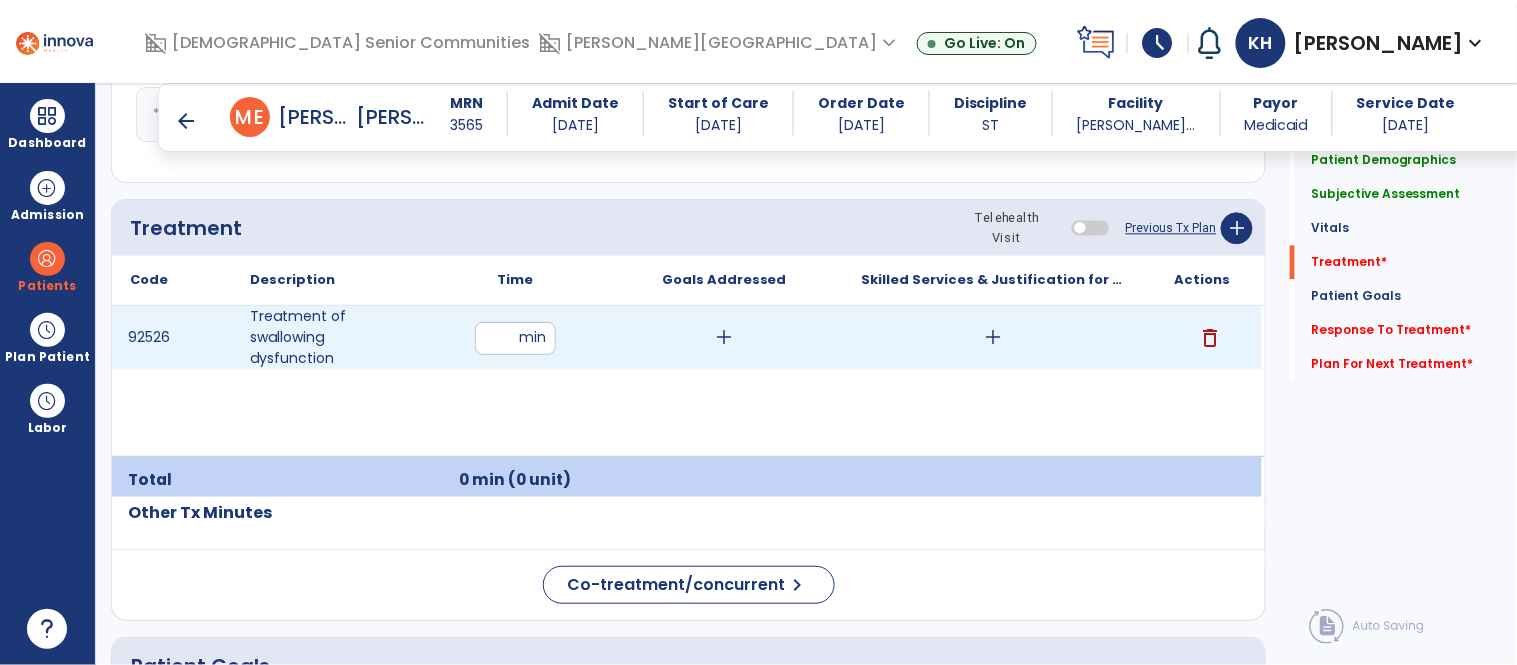 type on "**" 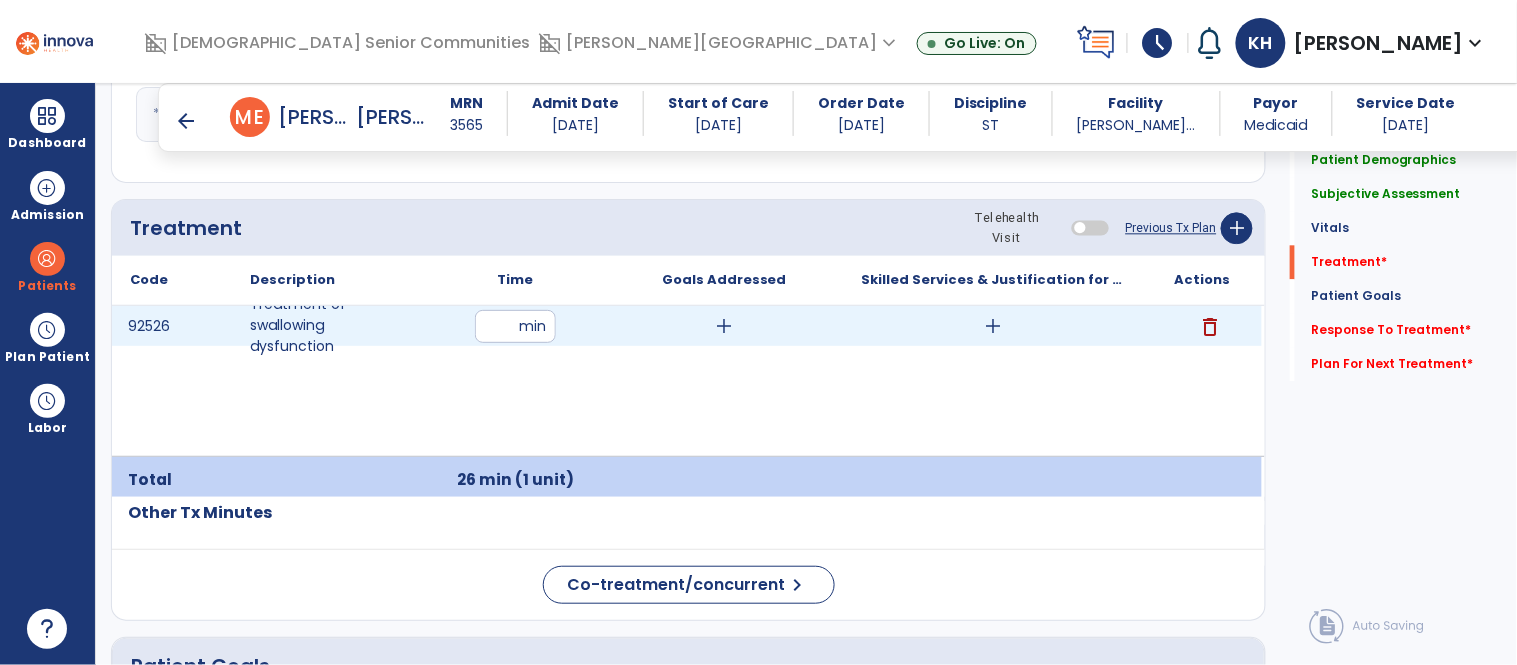 click on "add" at bounding box center [724, 326] 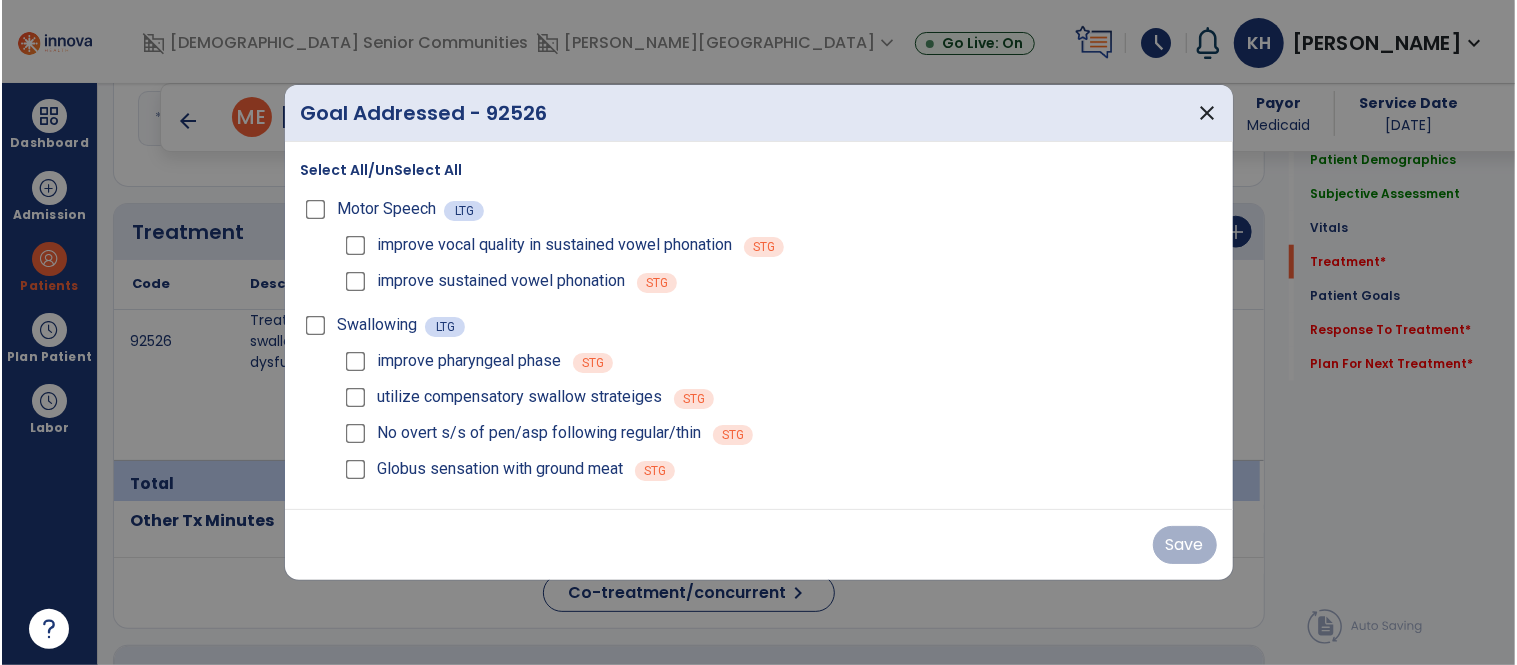 scroll, scrollTop: 1160, scrollLeft: 0, axis: vertical 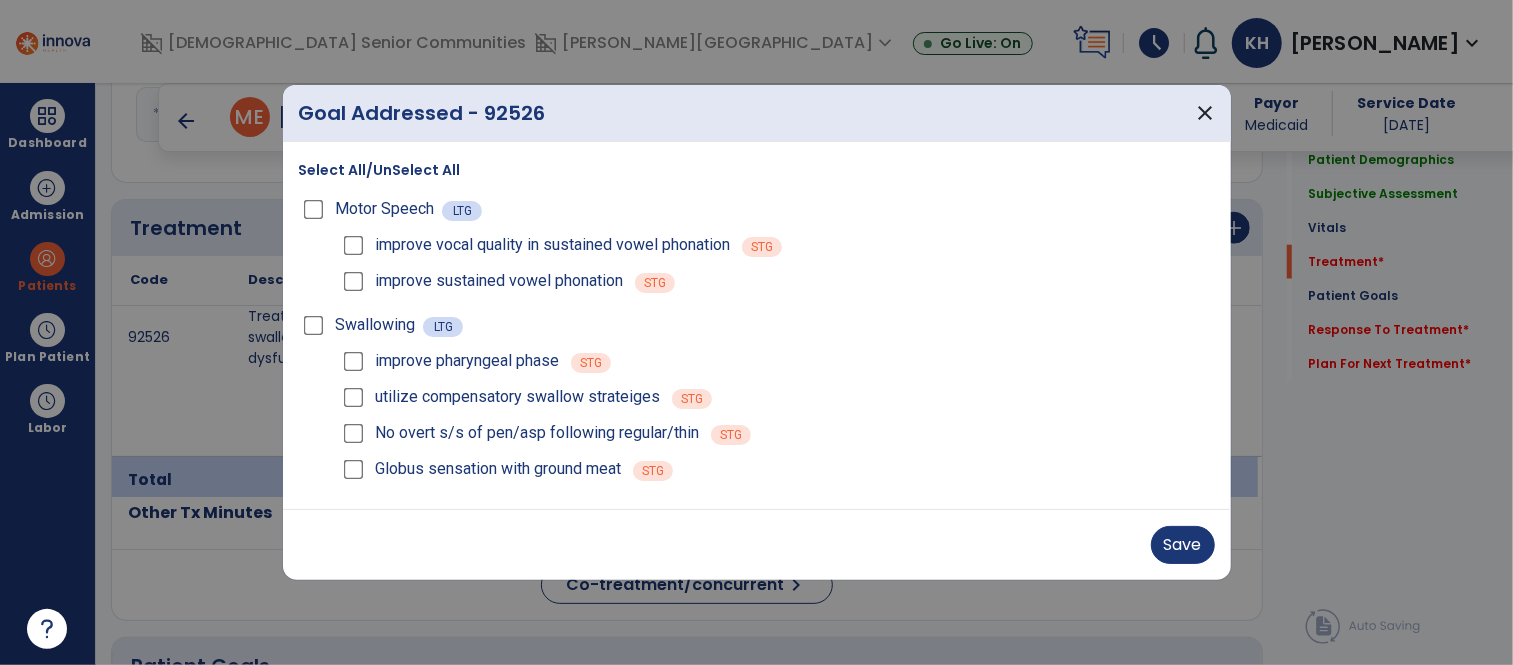 click on "No overt s/s of pen/asp following regular/thin  STG" at bounding box center [777, 433] 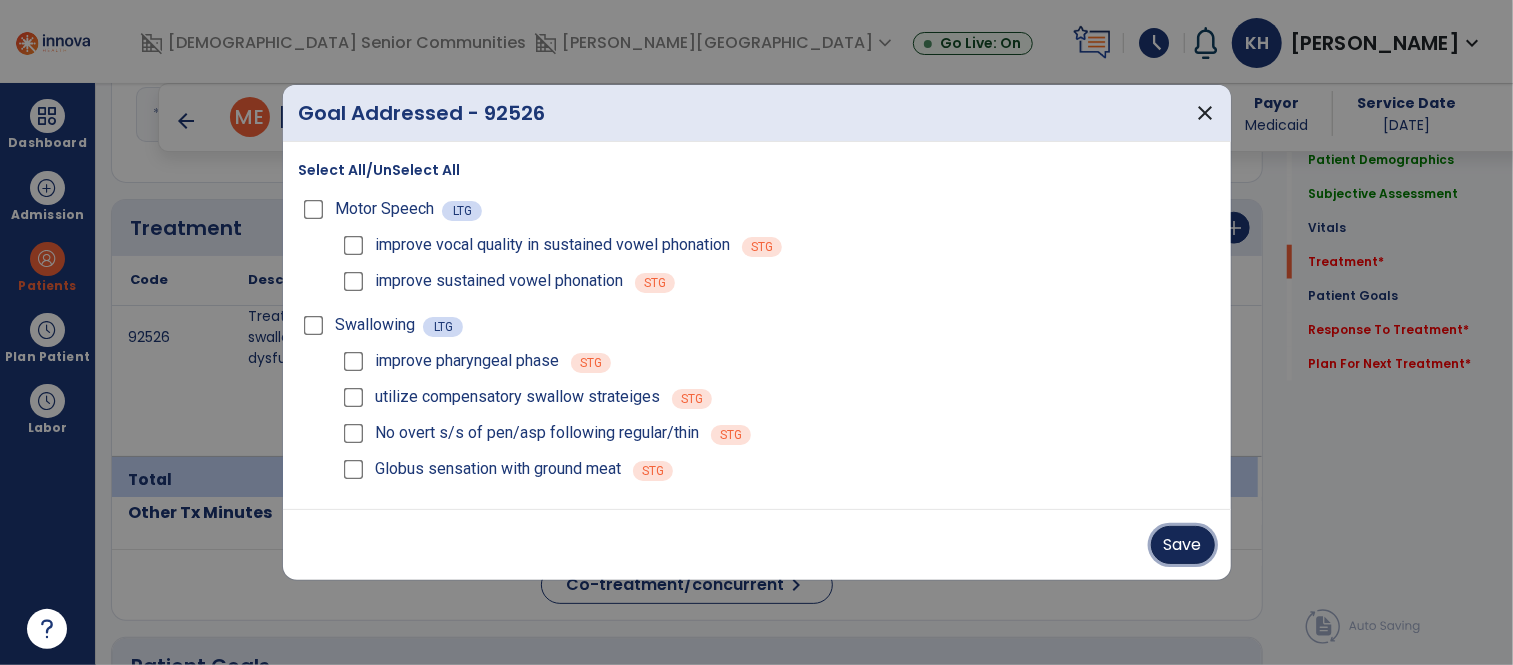click on "Save" at bounding box center (1183, 545) 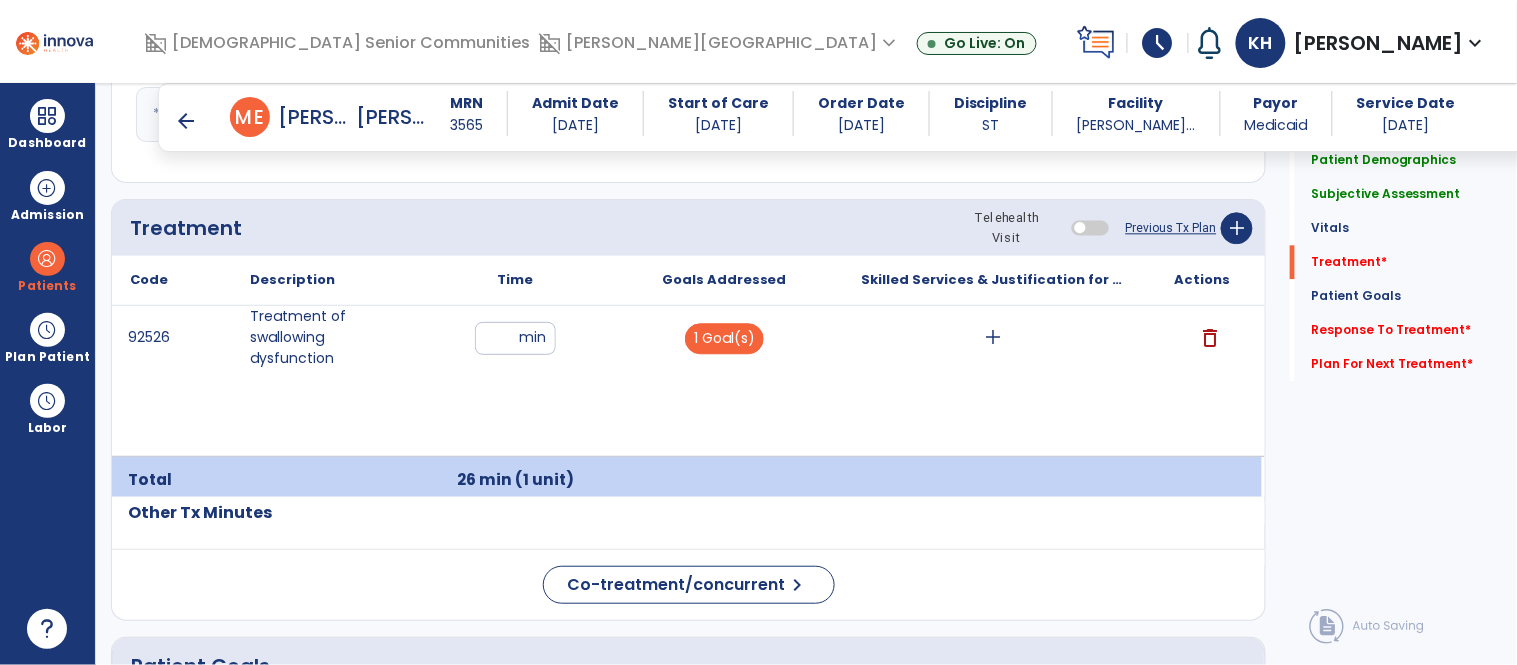 click on "arrow_back" at bounding box center (186, 121) 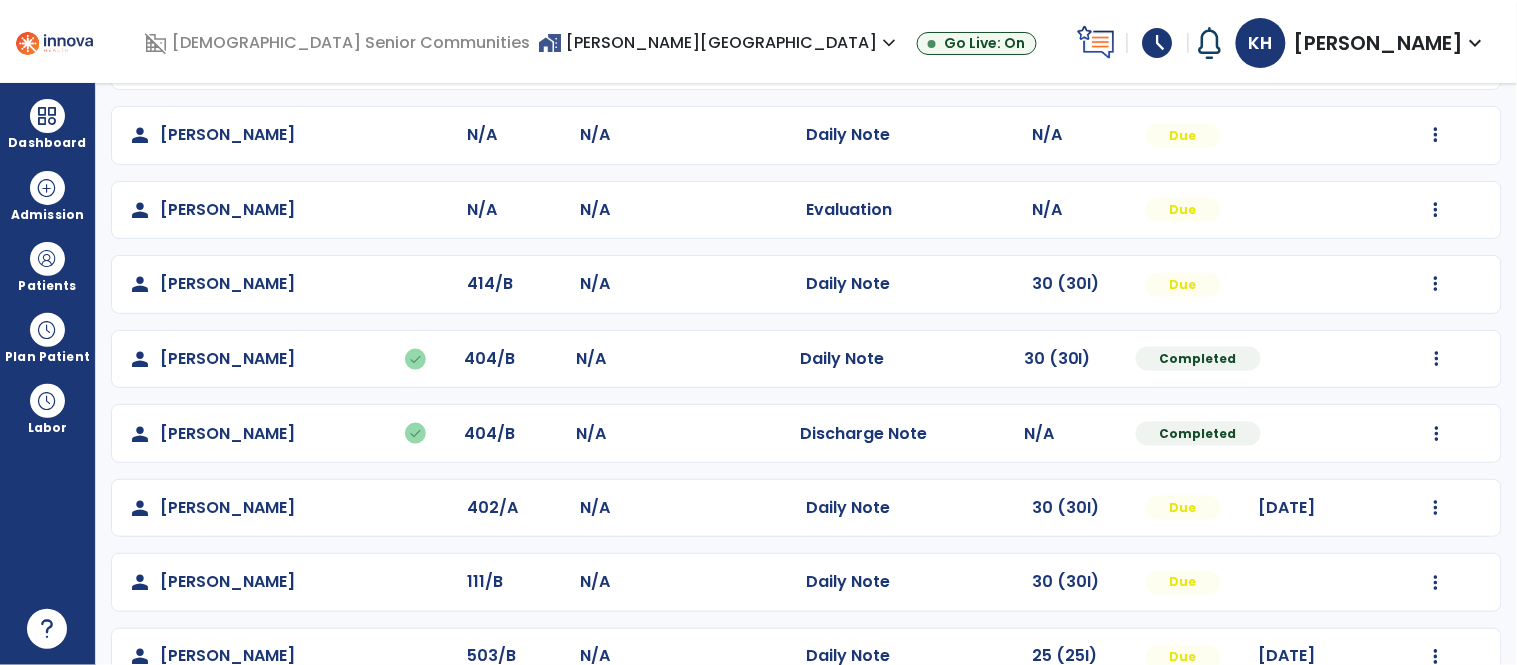scroll, scrollTop: 532, scrollLeft: 0, axis: vertical 